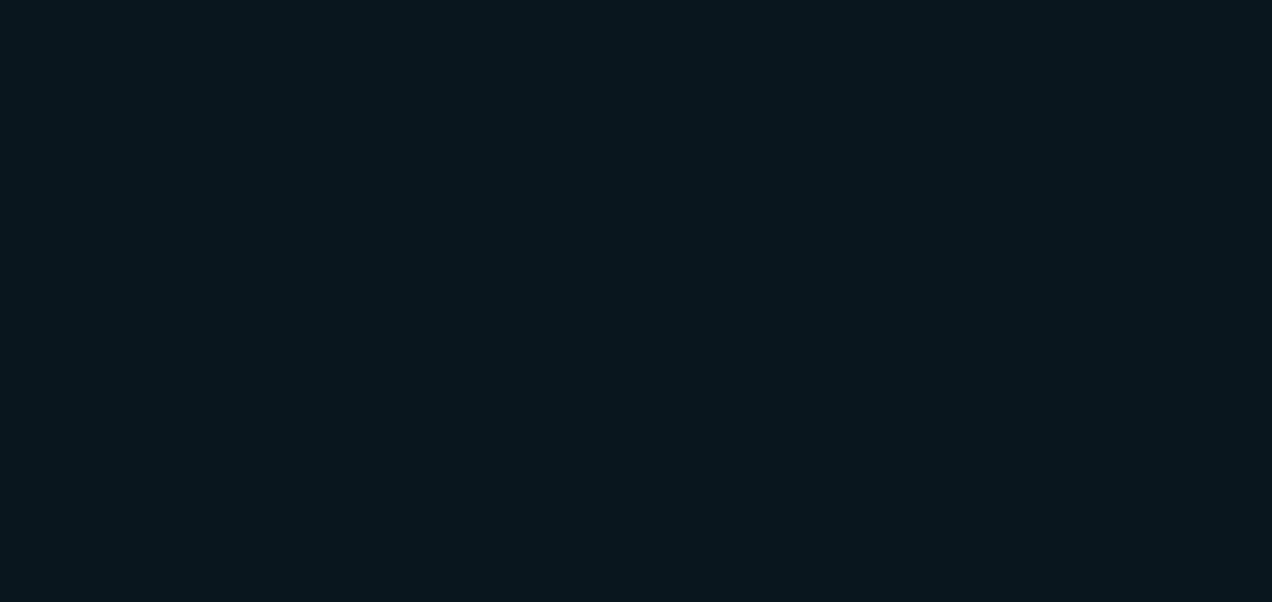 scroll, scrollTop: 0, scrollLeft: 0, axis: both 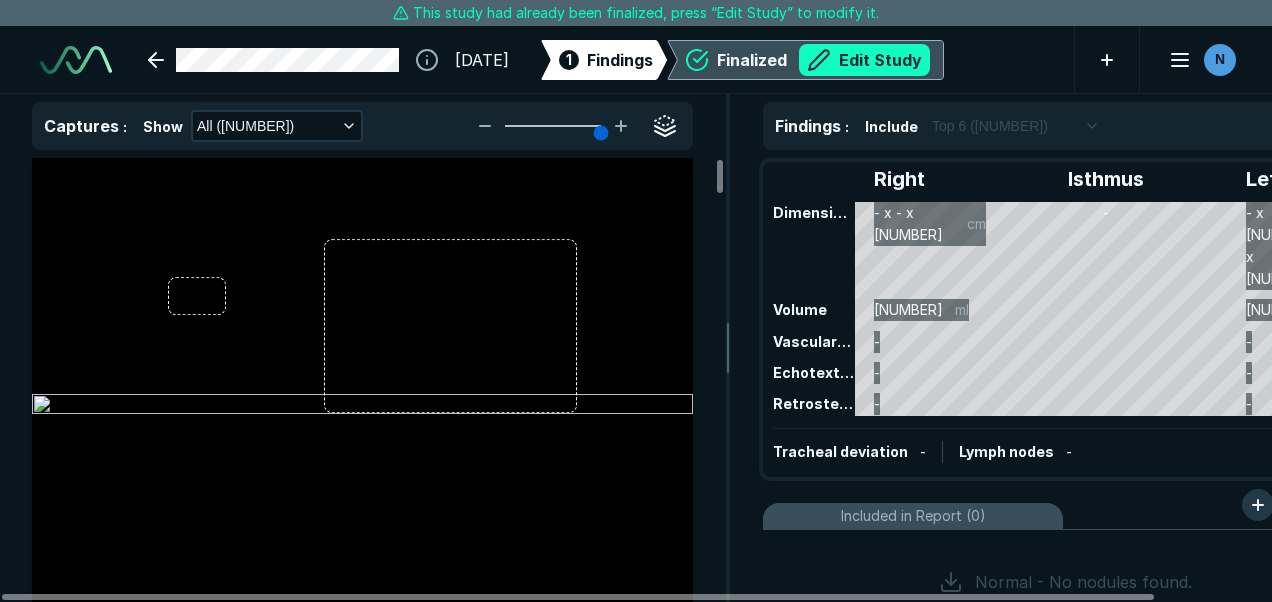 click on "Edit Study" at bounding box center [864, 60] 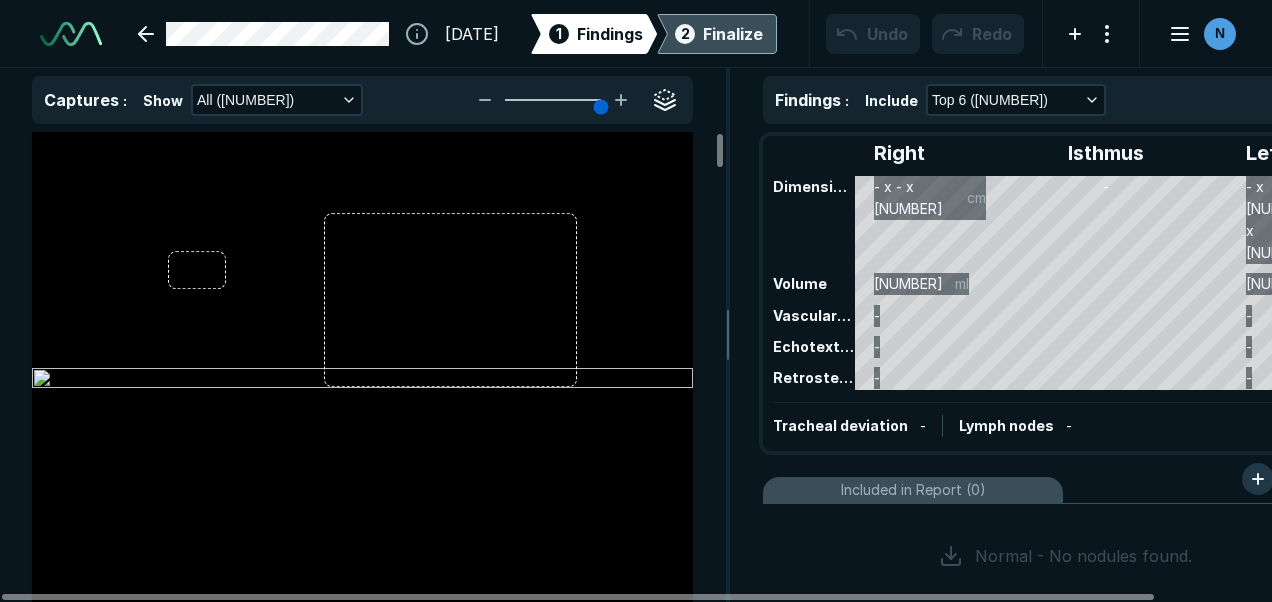 scroll, scrollTop: 4466, scrollLeft: 5512, axis: both 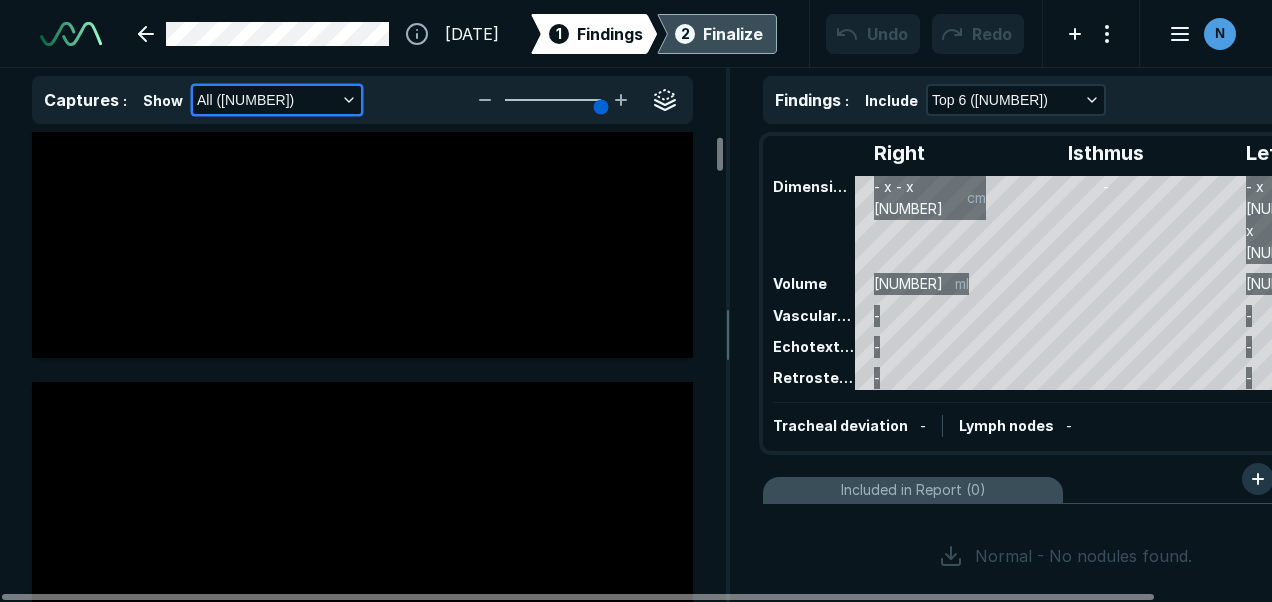 click on "All ([NUMBER])" at bounding box center [277, 100] 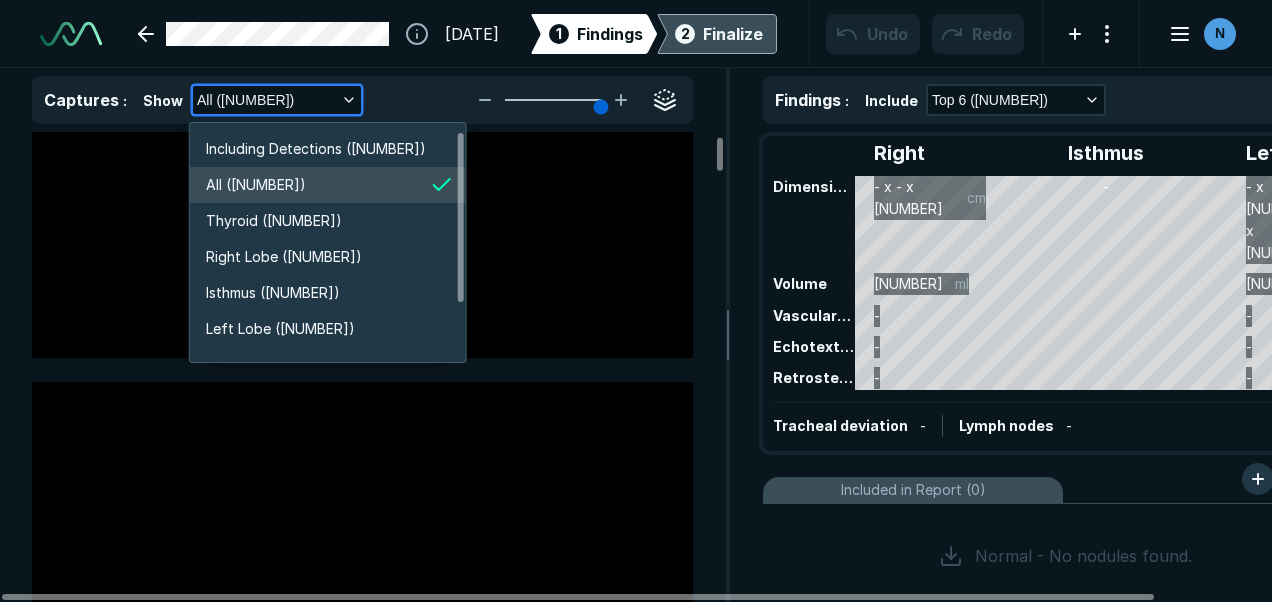 scroll, scrollTop: 3532, scrollLeft: 3558, axis: both 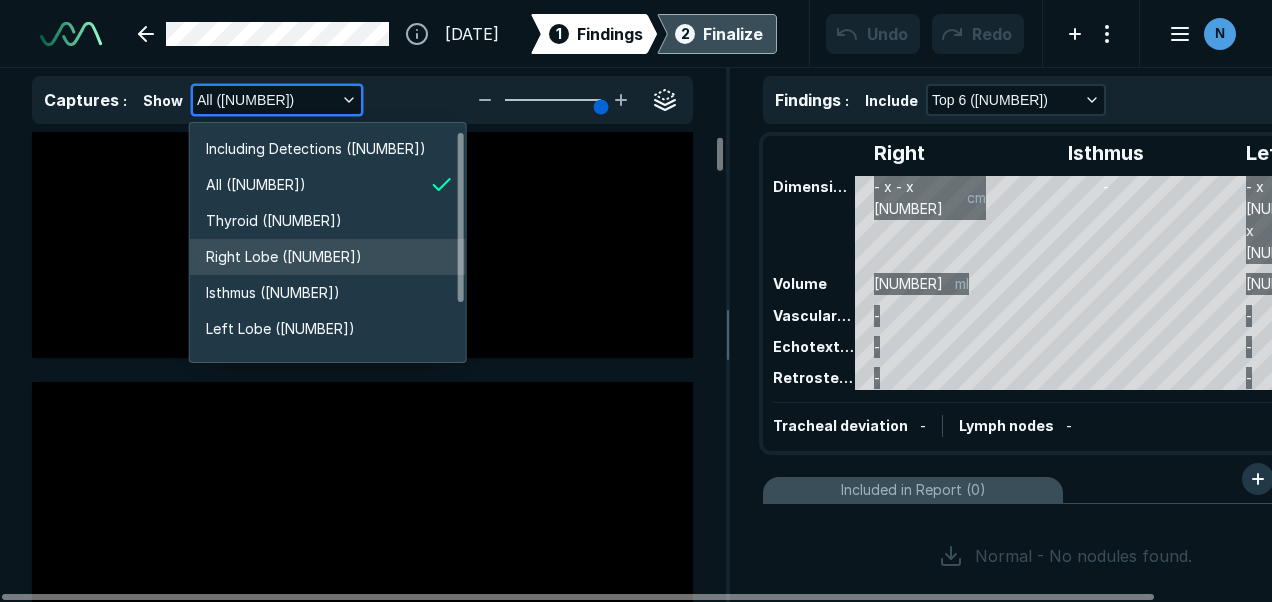 click on "Right Lobe ([NUMBER])" at bounding box center [284, 257] 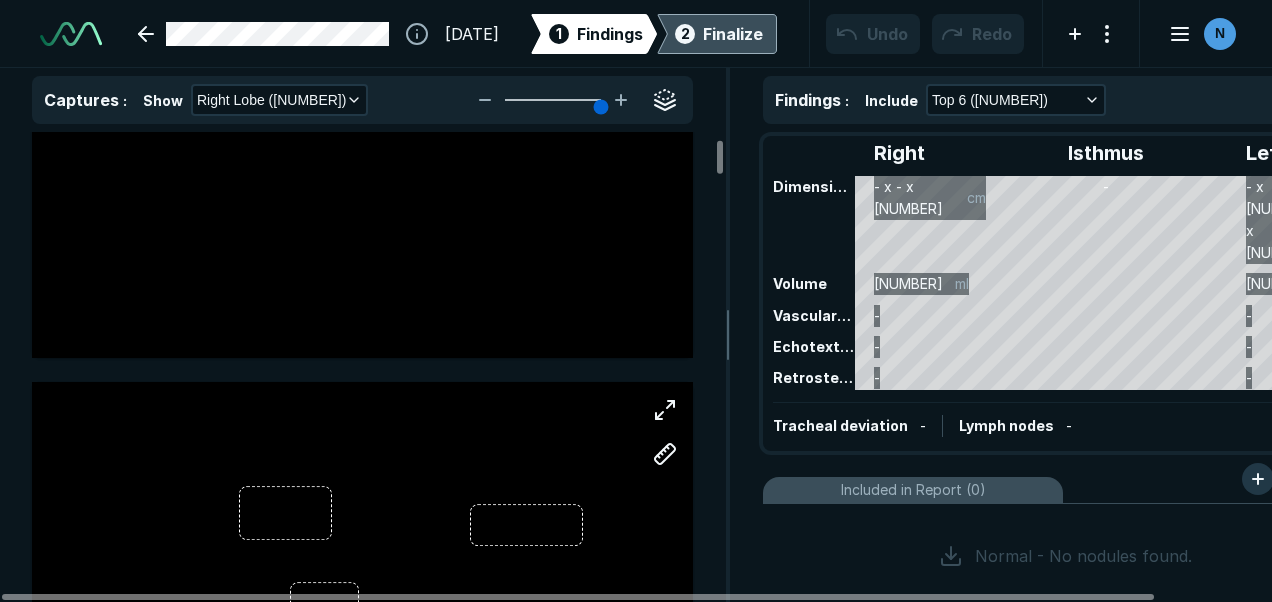 click at bounding box center (362, 630) 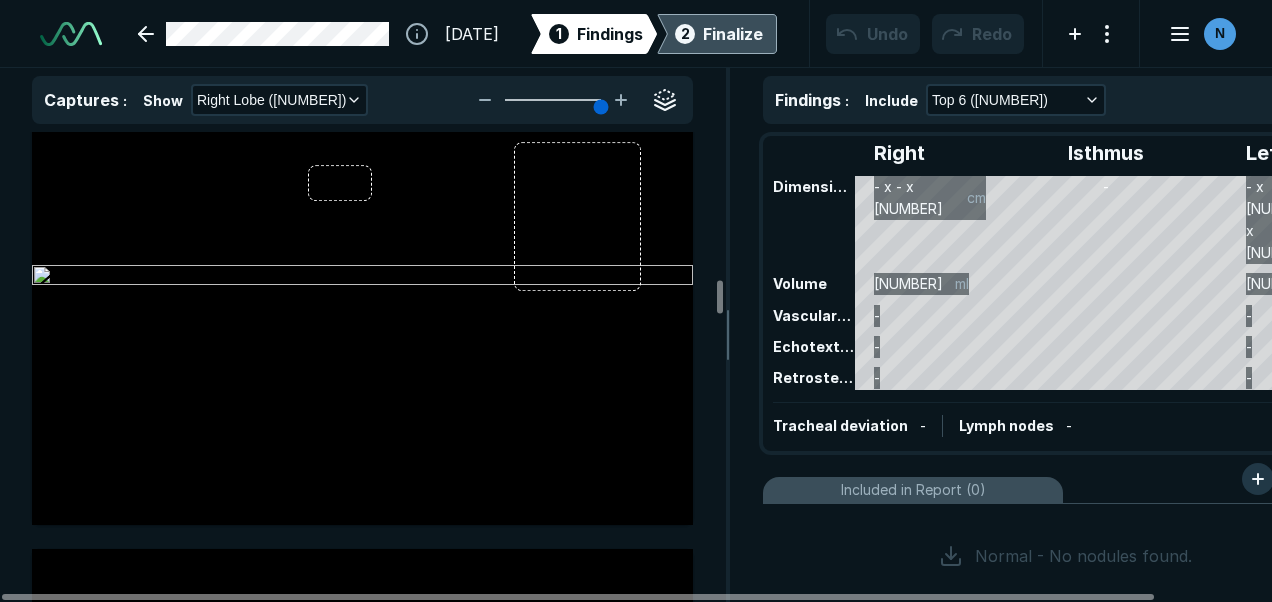 scroll, scrollTop: 5821, scrollLeft: 0, axis: vertical 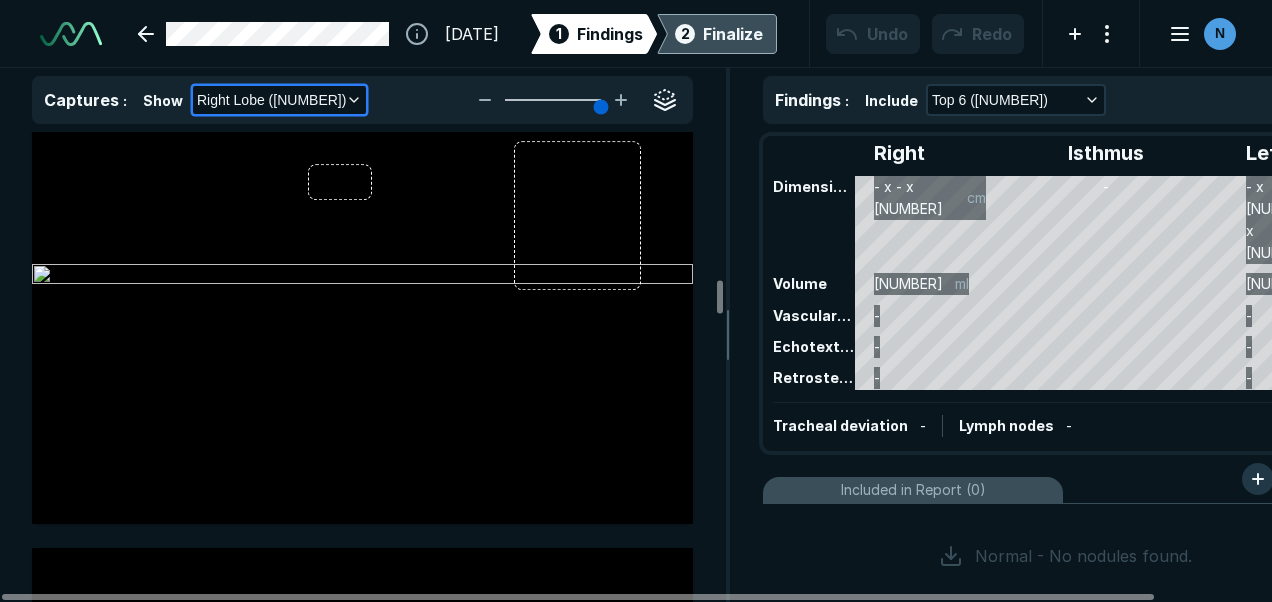 click 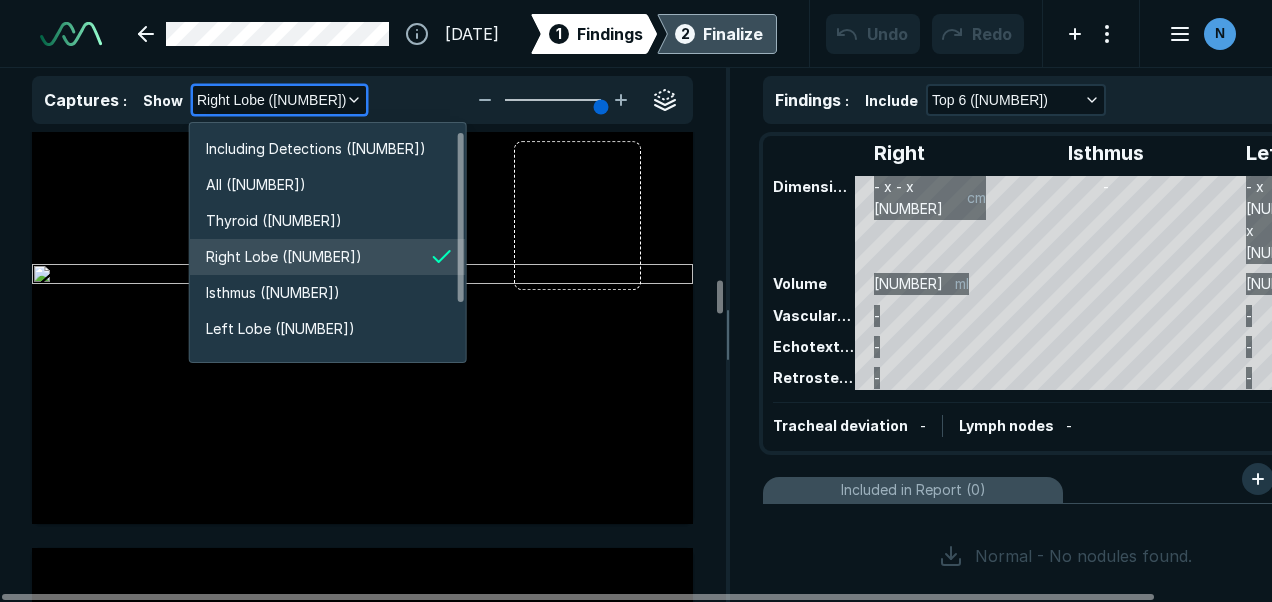 scroll, scrollTop: 3532, scrollLeft: 3558, axis: both 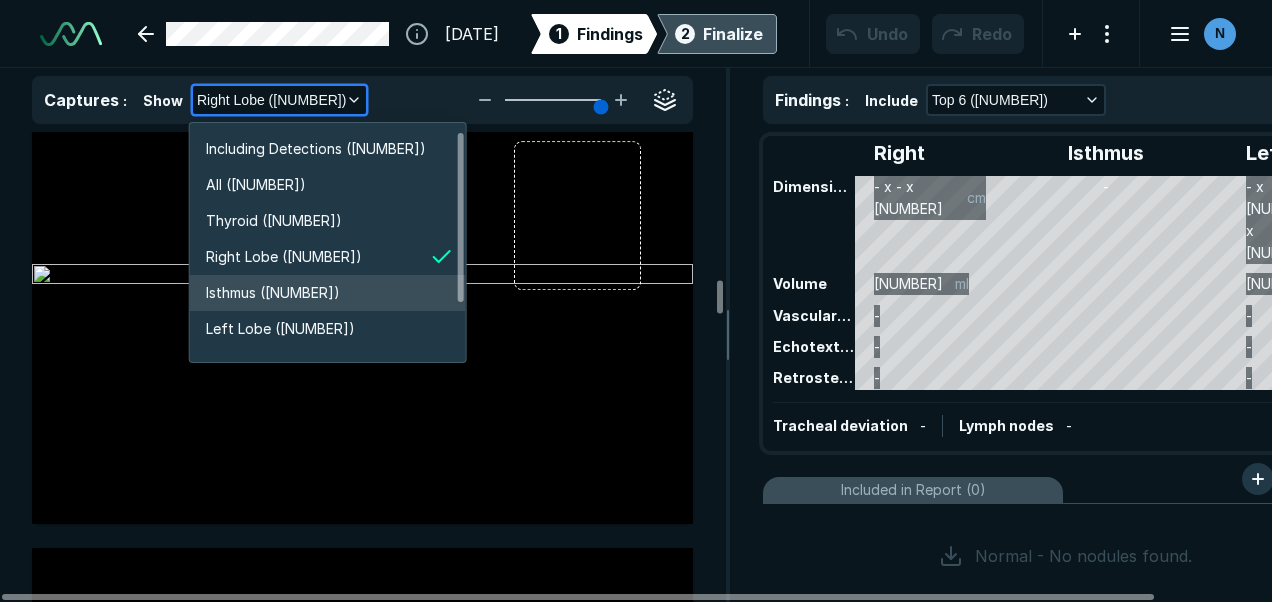 click on "Isthmus ([NUMBER])" at bounding box center (328, 293) 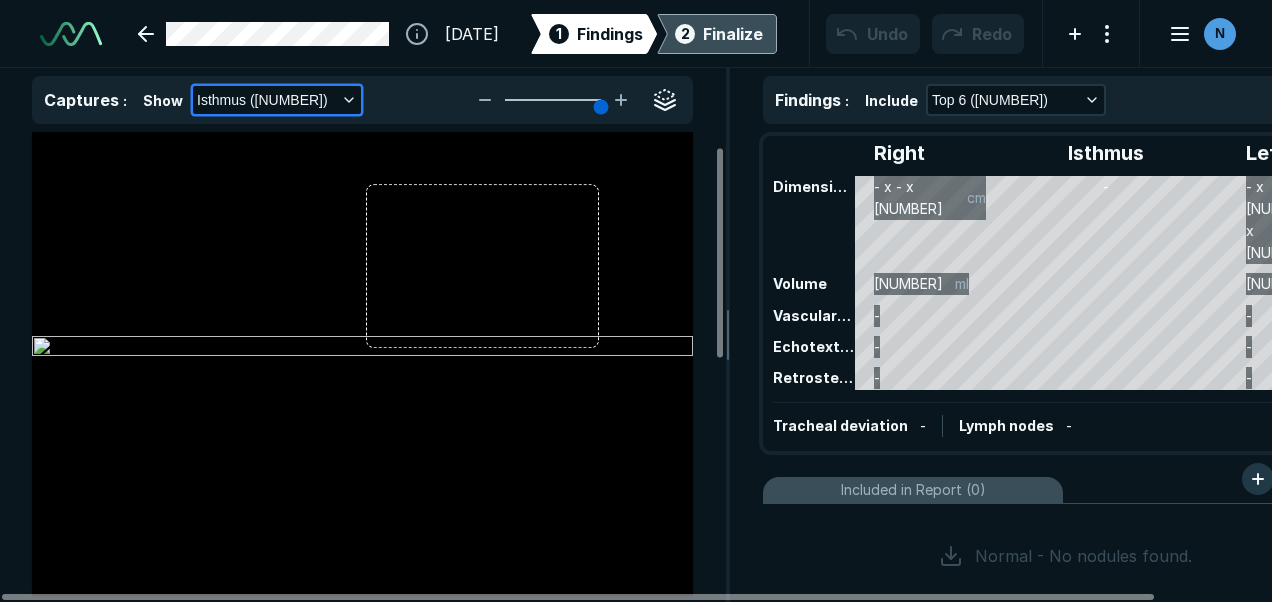 scroll, scrollTop: 0, scrollLeft: 0, axis: both 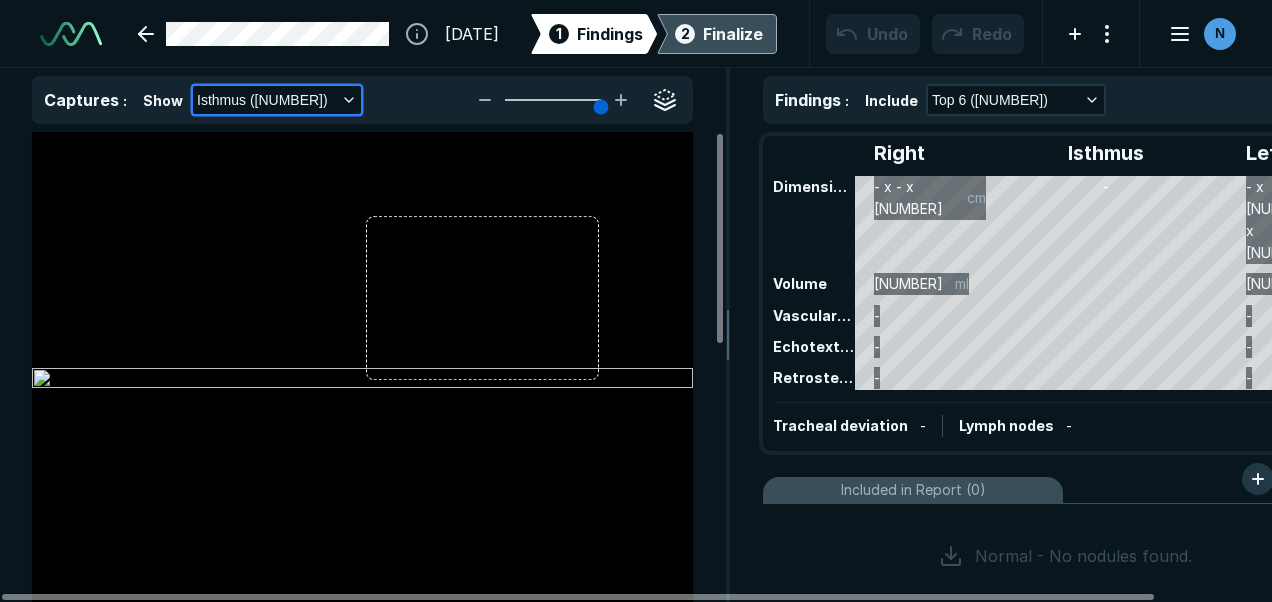 click on "Isthmus ([NUMBER])" at bounding box center (277, 100) 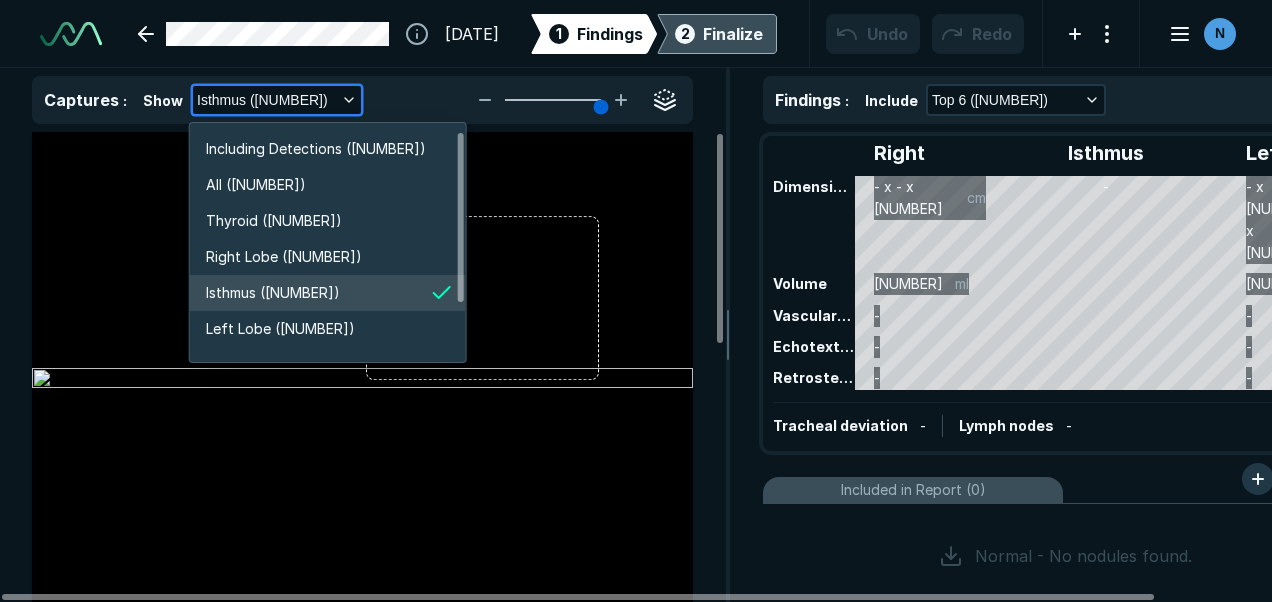 scroll, scrollTop: 3532, scrollLeft: 3558, axis: both 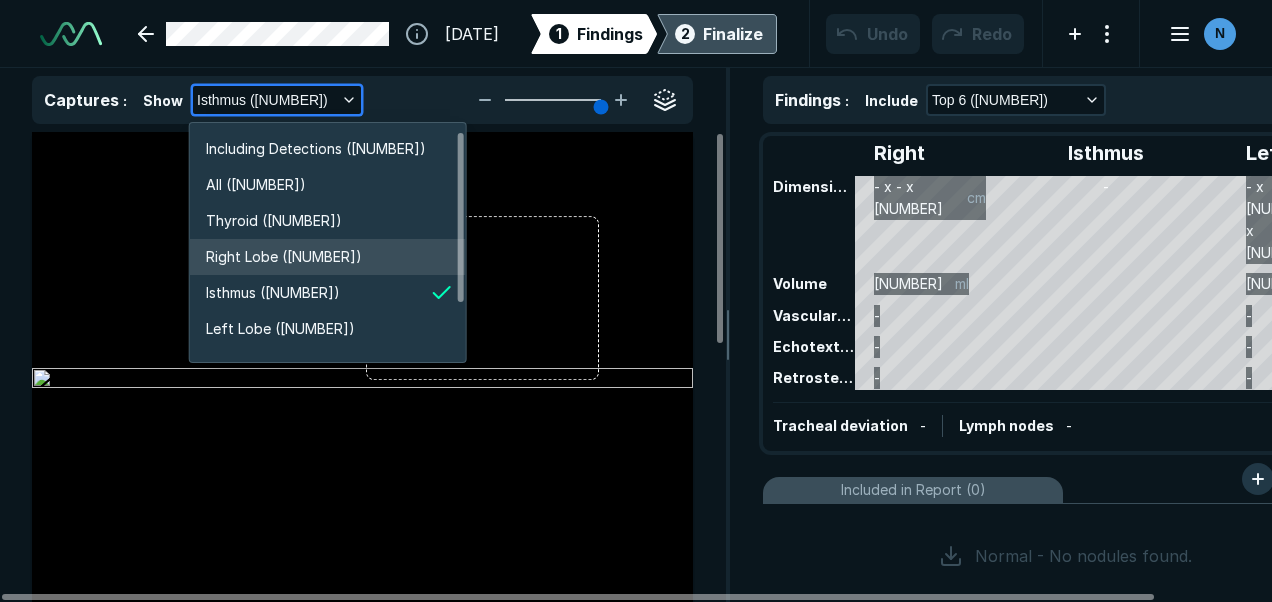 click on "Right Lobe ([NUMBER])" at bounding box center [328, 257] 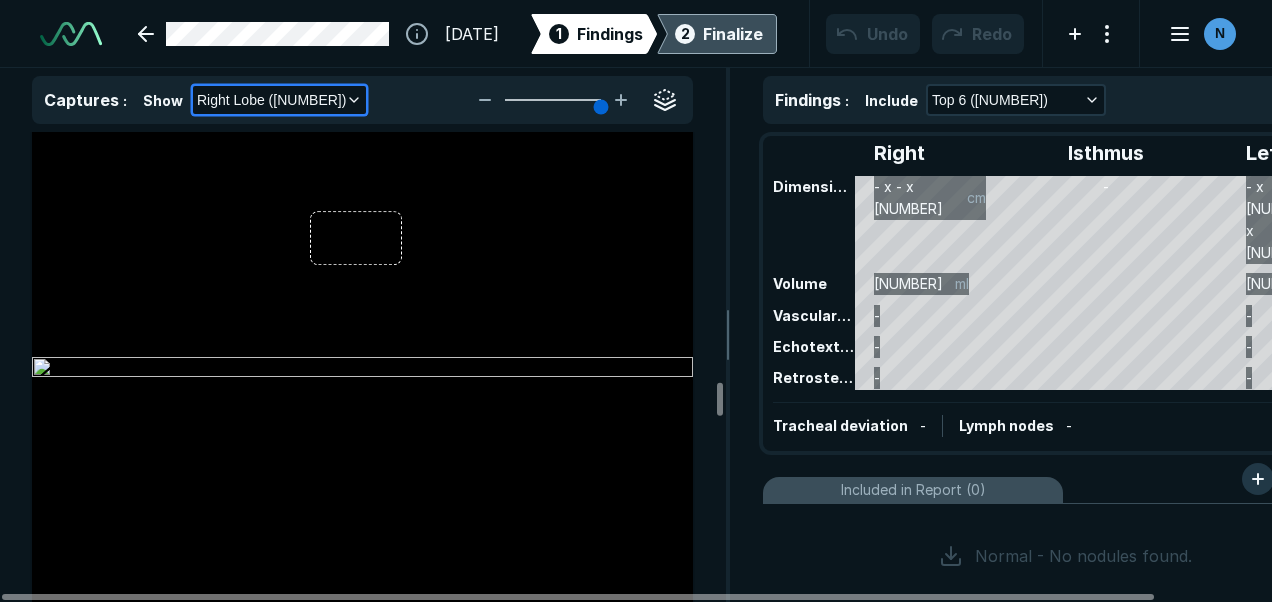 scroll, scrollTop: 9887, scrollLeft: 0, axis: vertical 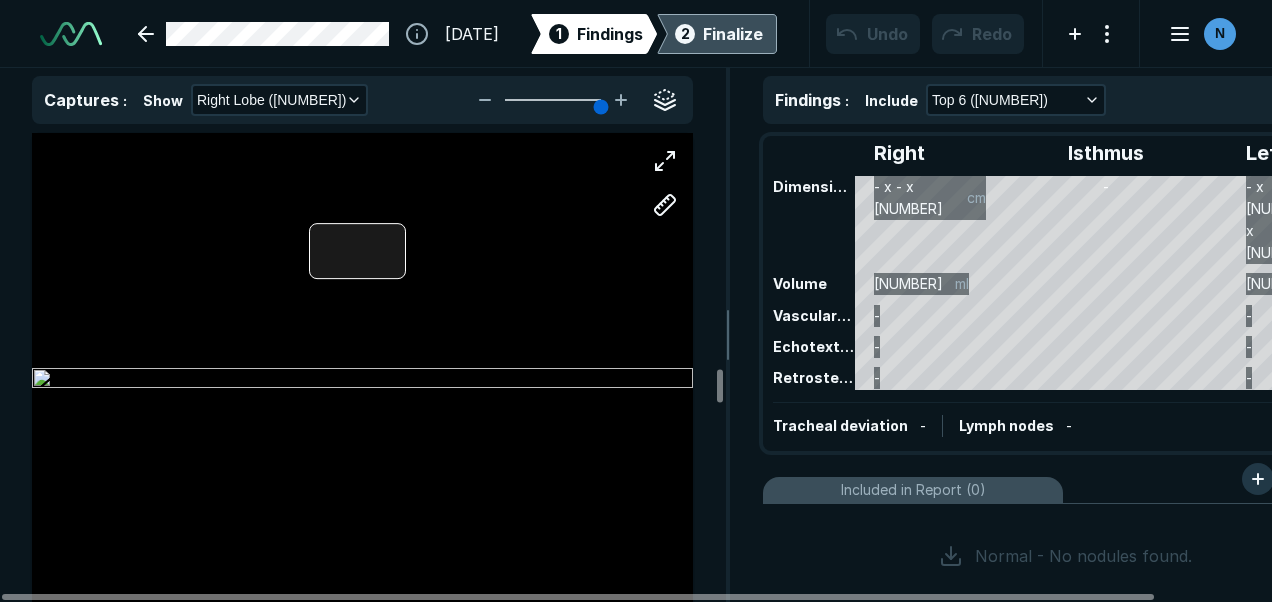 click at bounding box center [362, 381] 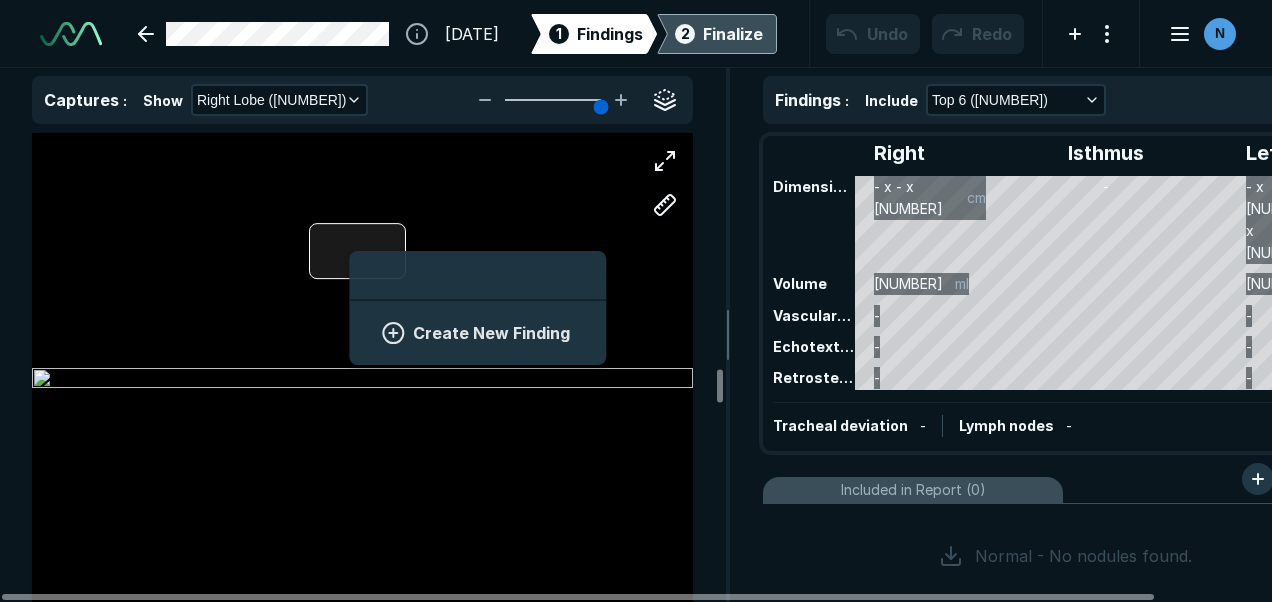 scroll, scrollTop: 2743, scrollLeft: 3708, axis: both 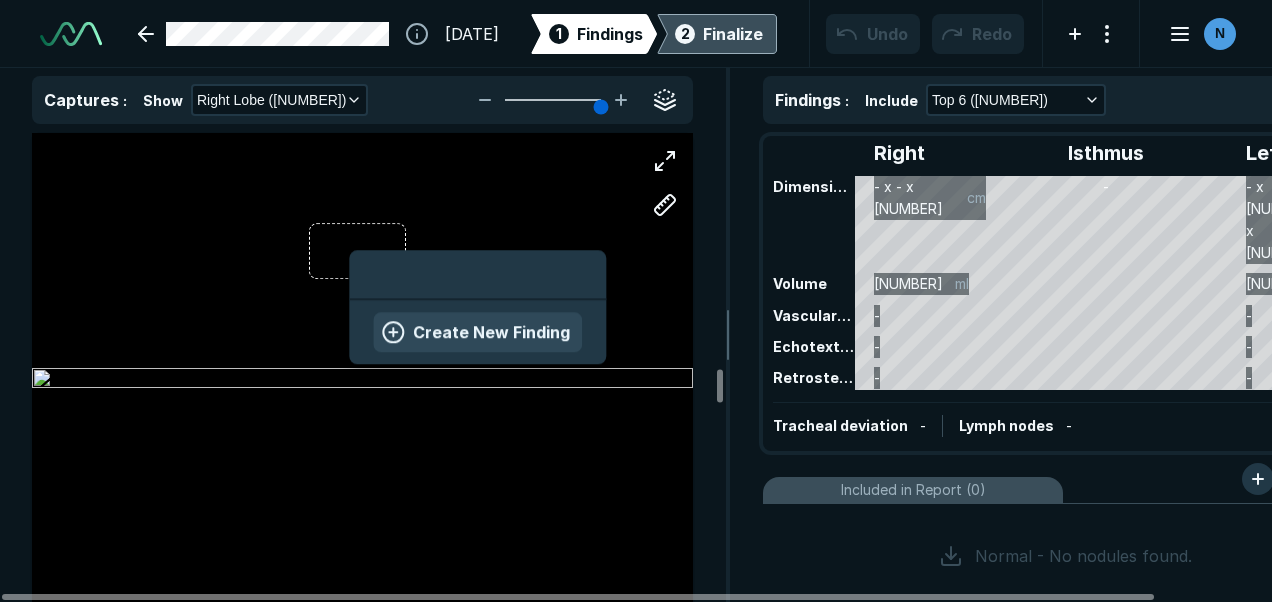 click on "Create New Finding" at bounding box center [477, 332] 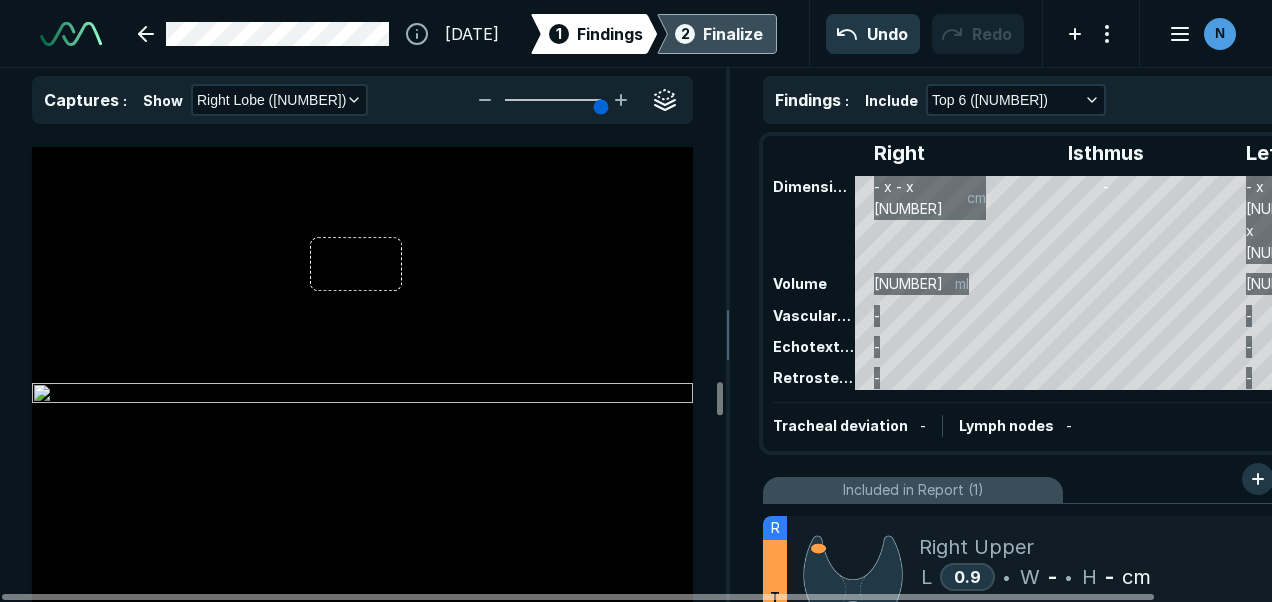 scroll, scrollTop: 9868, scrollLeft: 0, axis: vertical 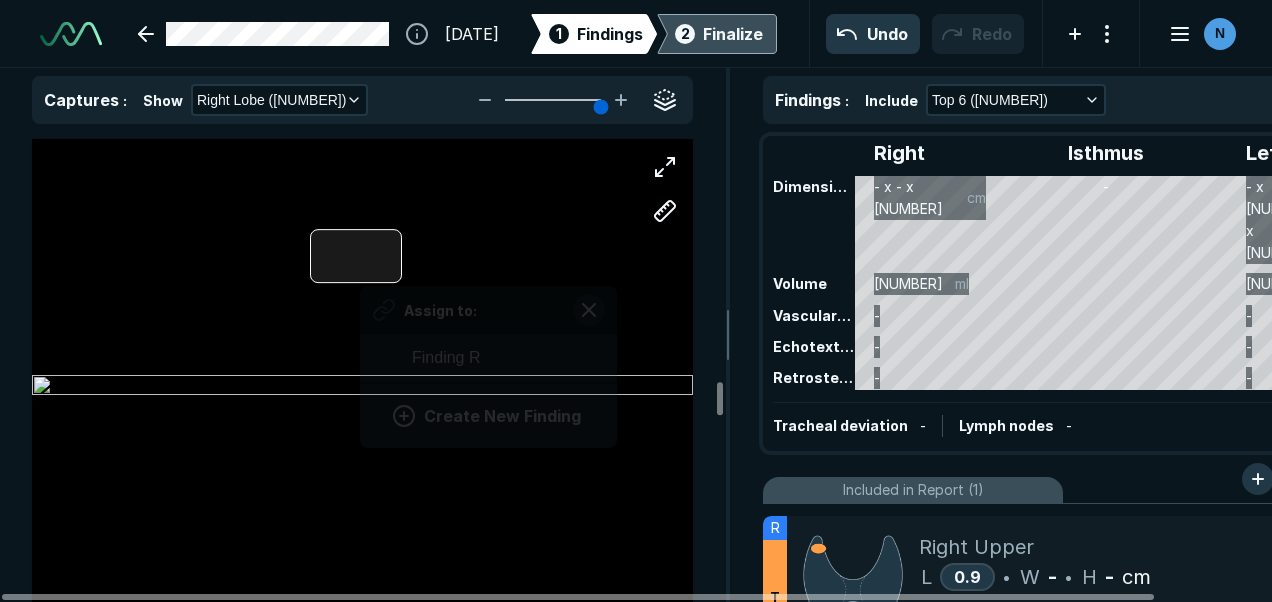 click on "Assign to: Finding R Create New Finding" at bounding box center [362, 387] 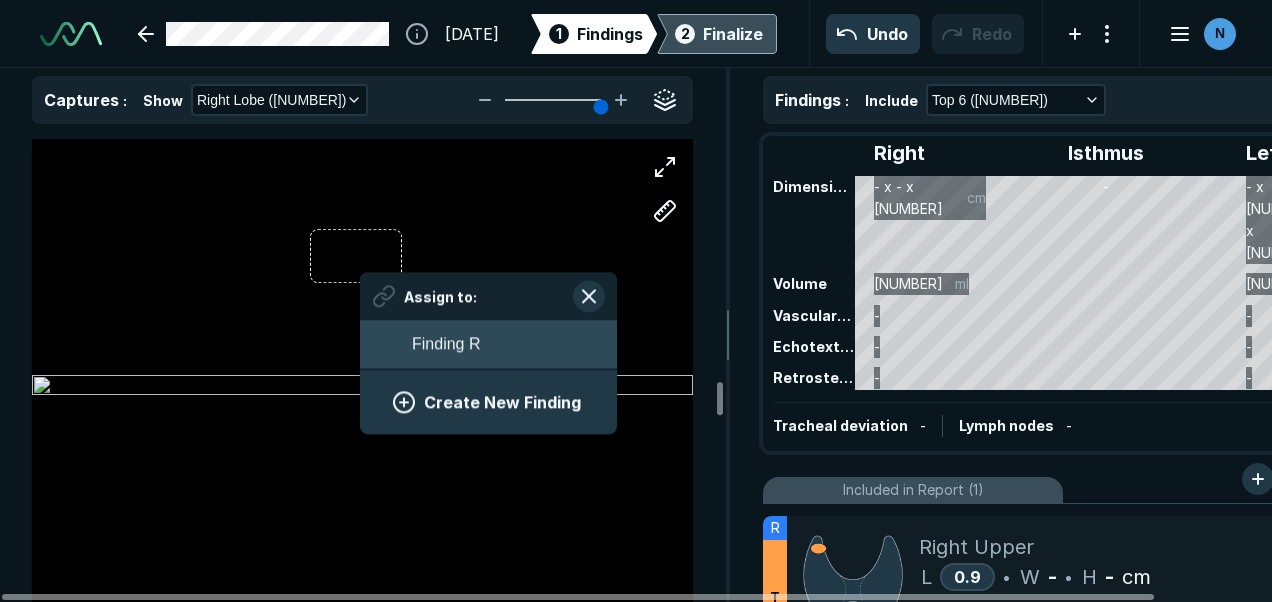click on "Finding R" at bounding box center (488, 345) 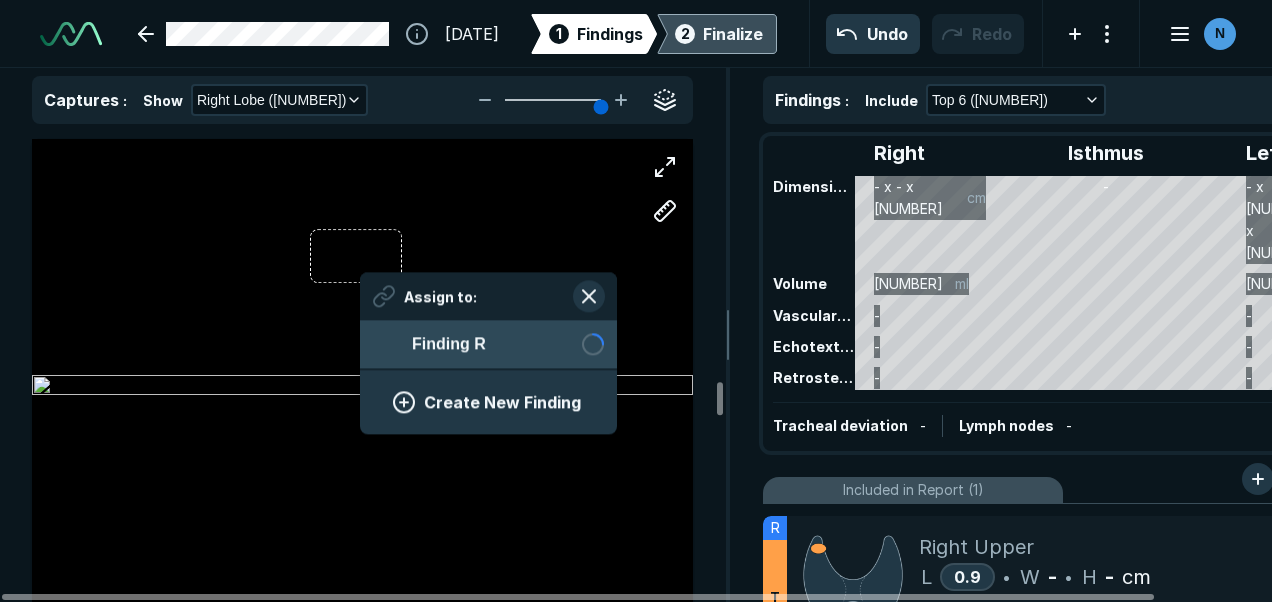 scroll, scrollTop: 2743, scrollLeft: 3650, axis: both 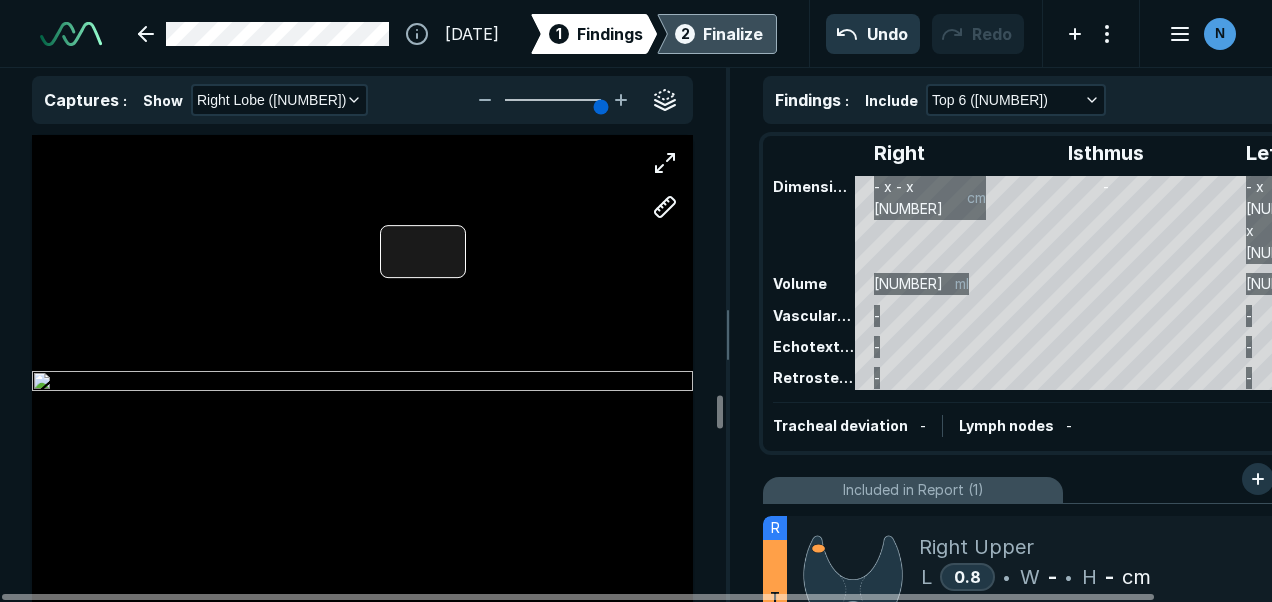 click at bounding box center [362, 383] 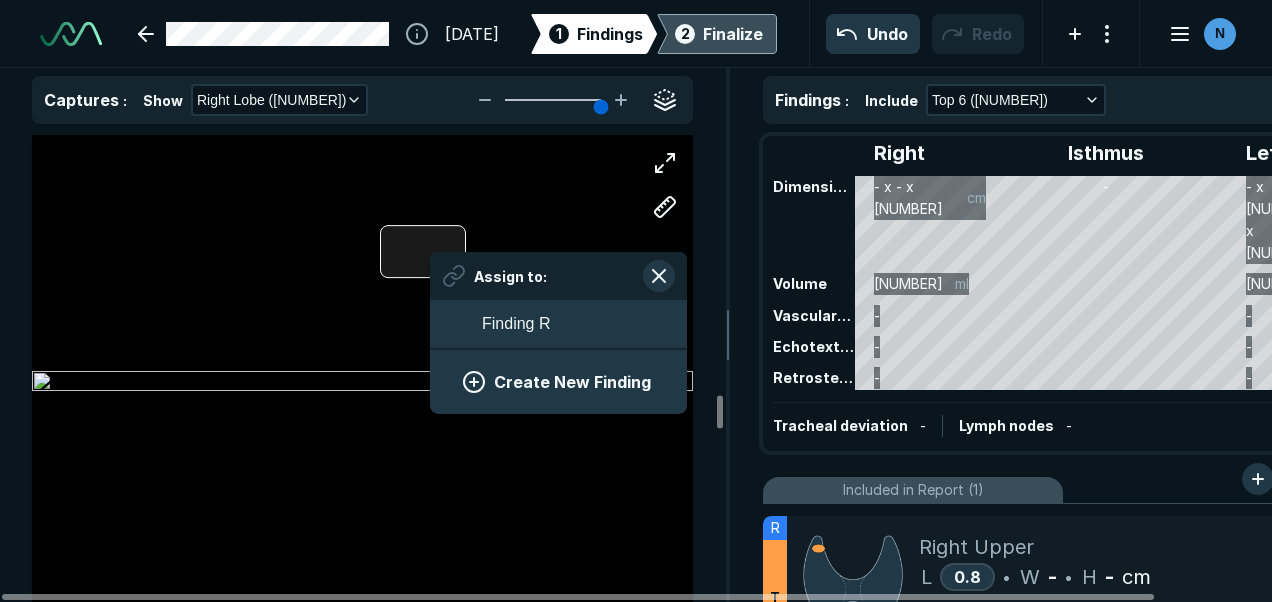 scroll, scrollTop: 2743, scrollLeft: 3708, axis: both 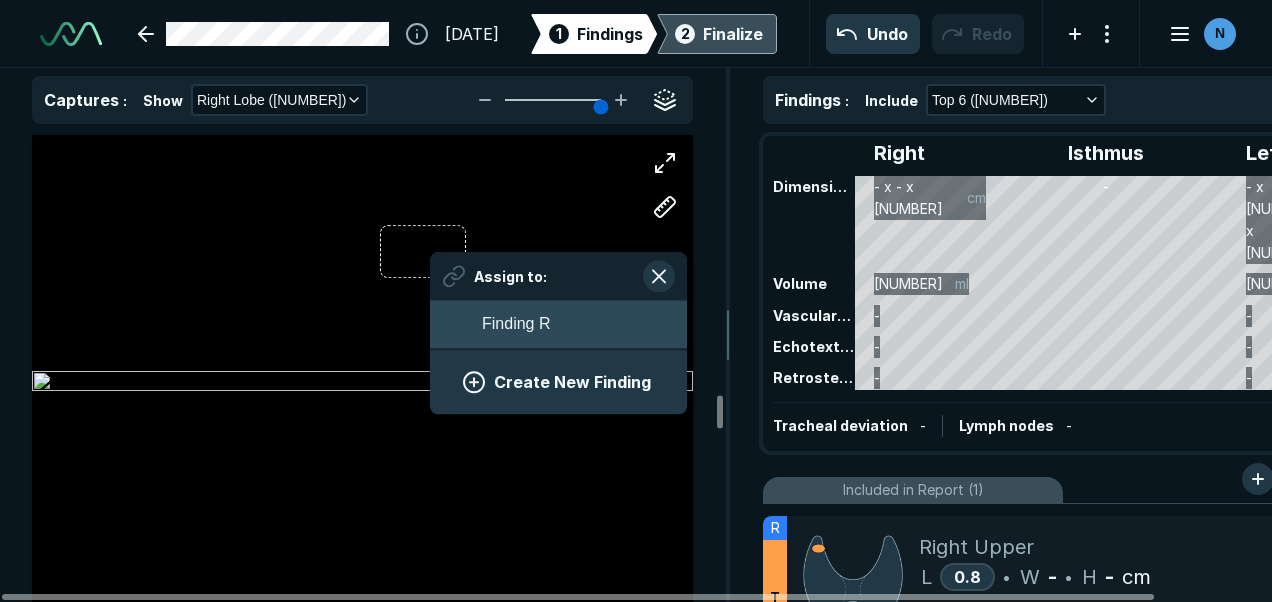 click on "Finding R" at bounding box center [516, 324] 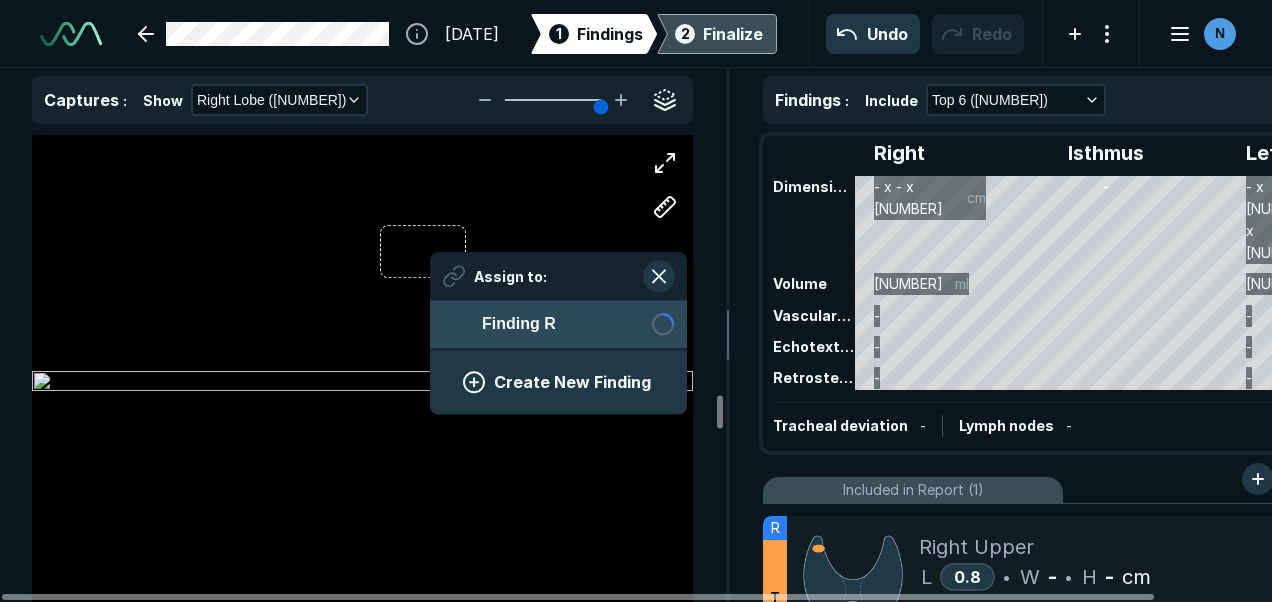 scroll, scrollTop: 2743, scrollLeft: 3650, axis: both 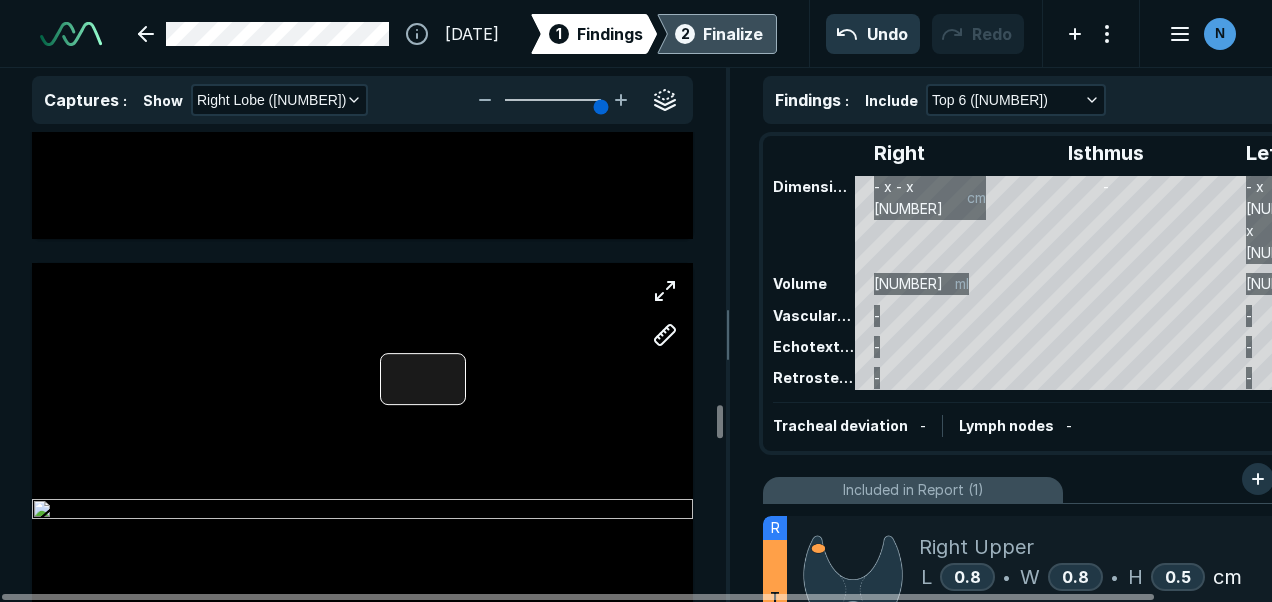 click at bounding box center [423, 379] 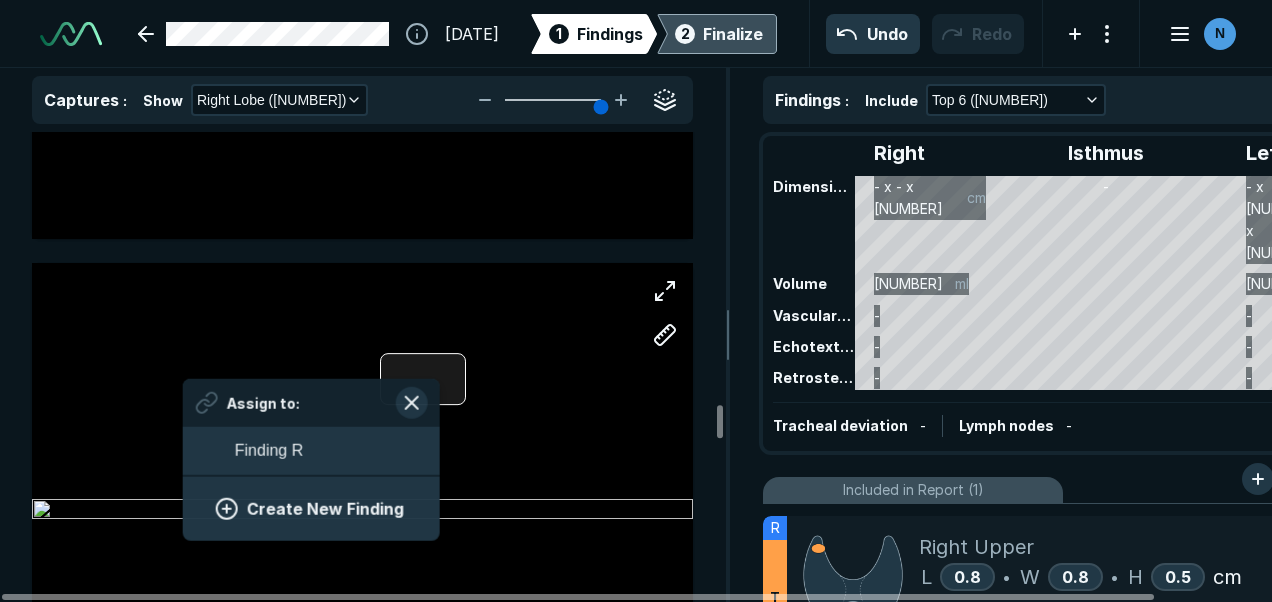 scroll, scrollTop: 2743, scrollLeft: 3708, axis: both 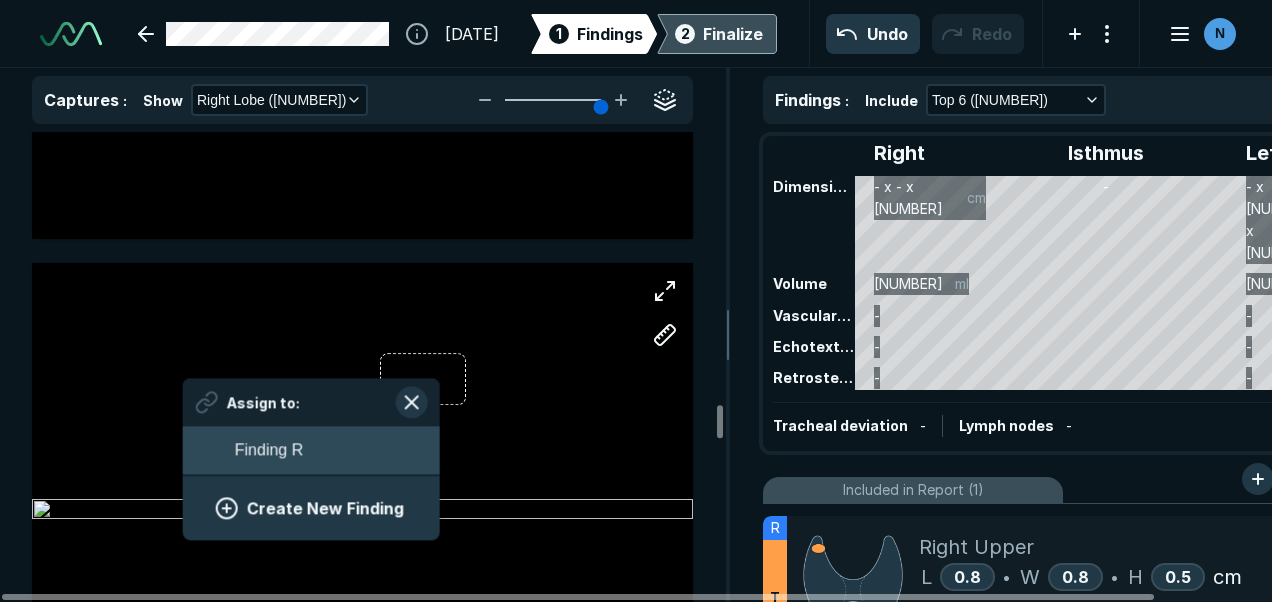 click on "Finding R" at bounding box center (311, 450) 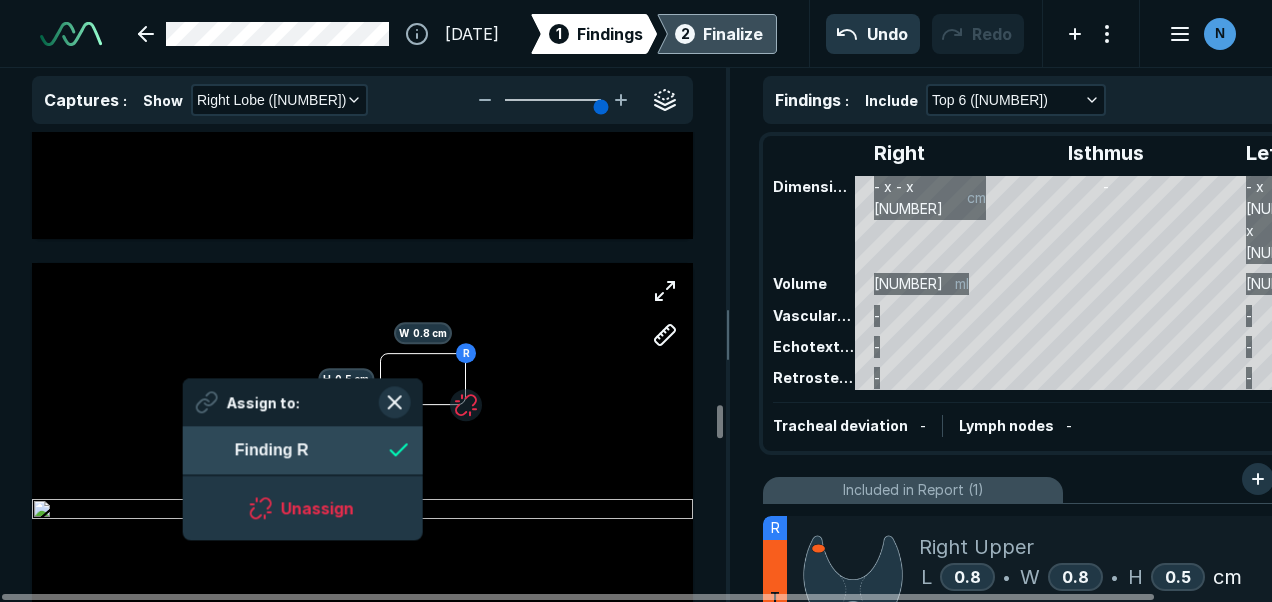 scroll, scrollTop: 2743, scrollLeft: 3650, axis: both 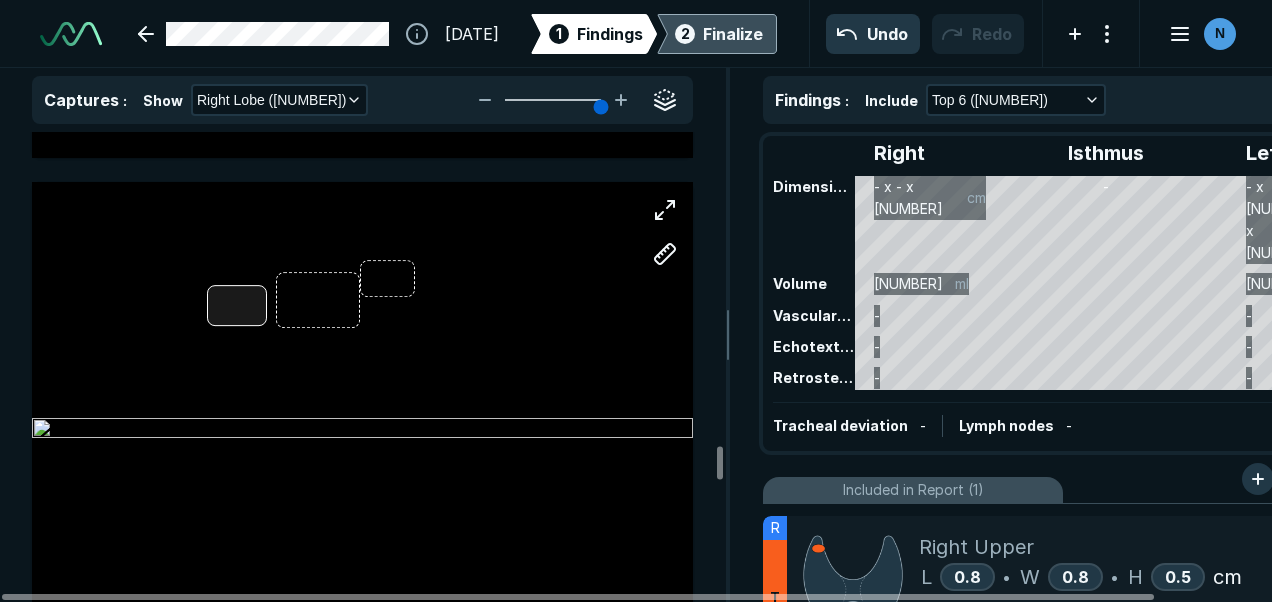 click at bounding box center (362, 430) 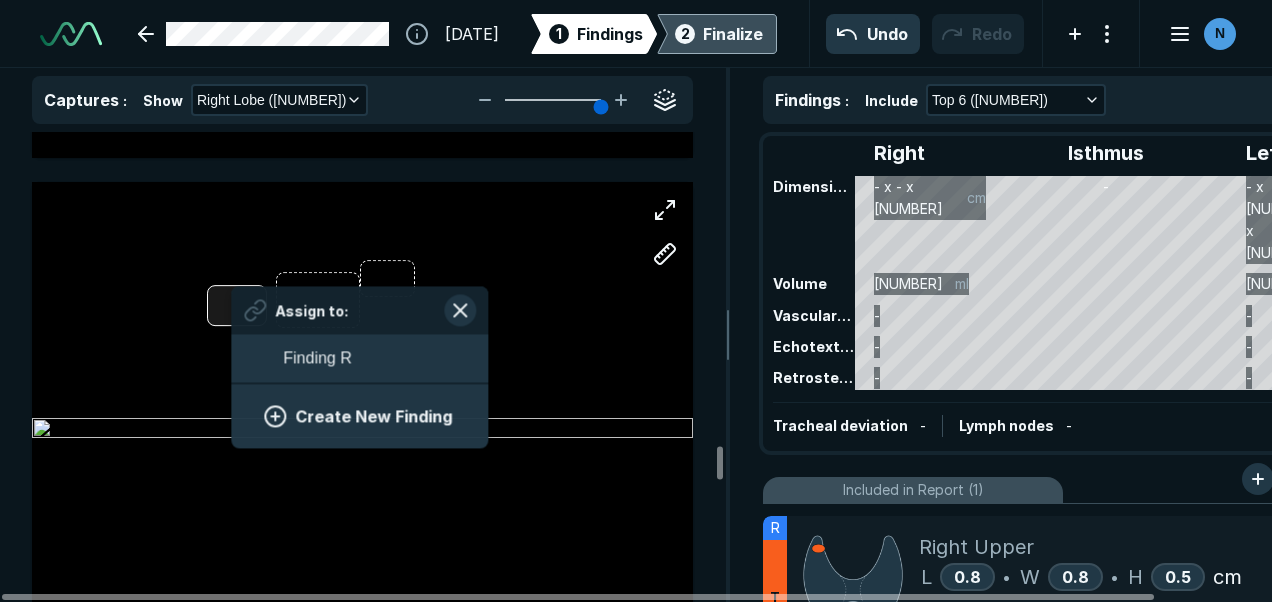 scroll, scrollTop: 2743, scrollLeft: 3708, axis: both 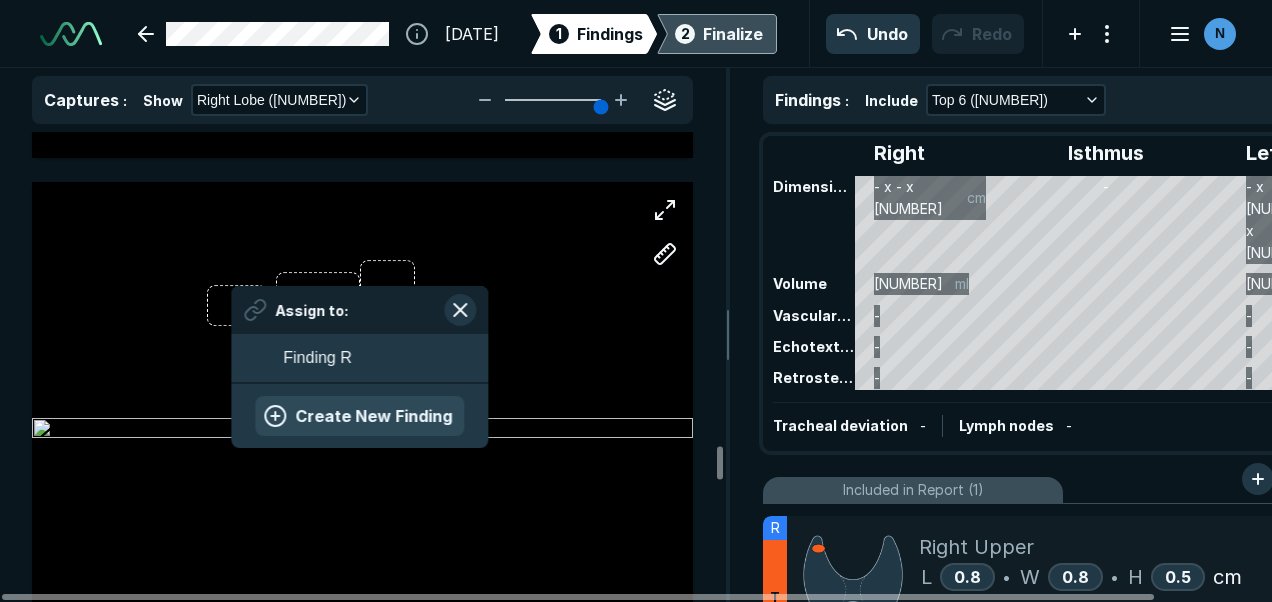 click on "Create New Finding" at bounding box center [359, 416] 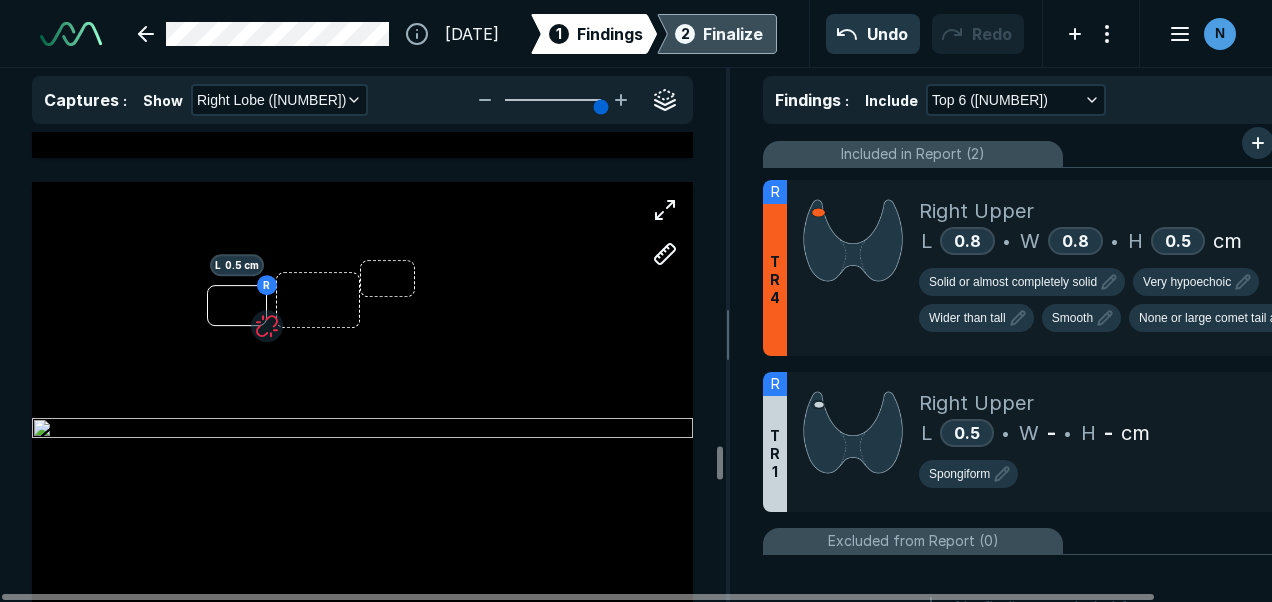 scroll, scrollTop: 337, scrollLeft: 0, axis: vertical 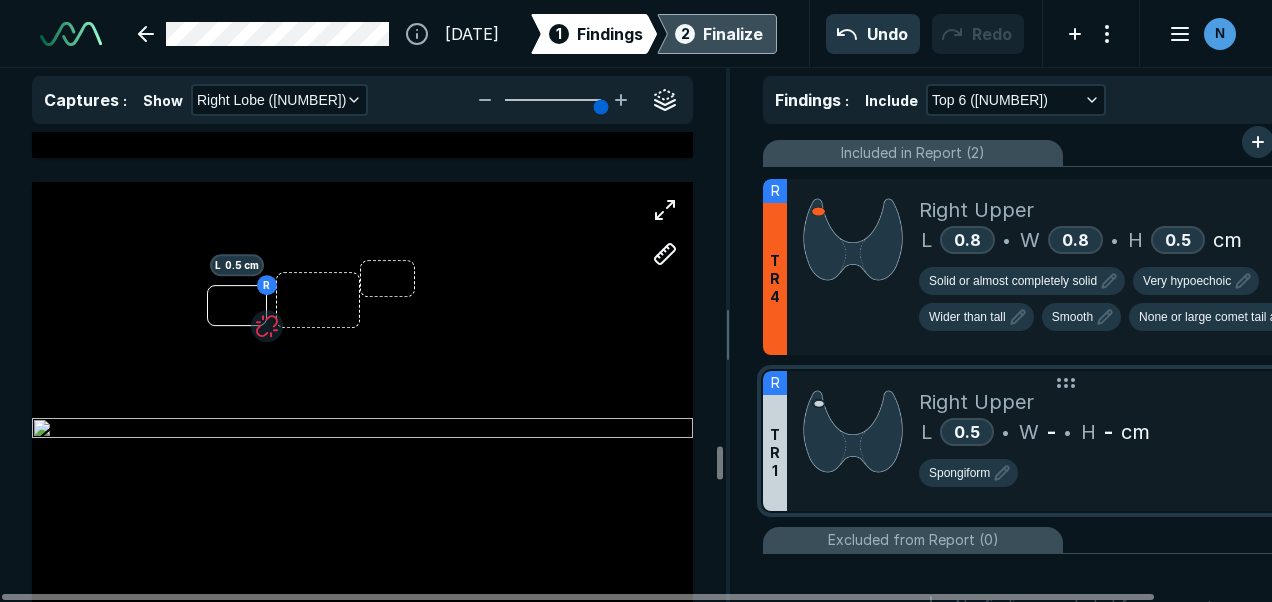click on "R" at bounding box center [775, 383] 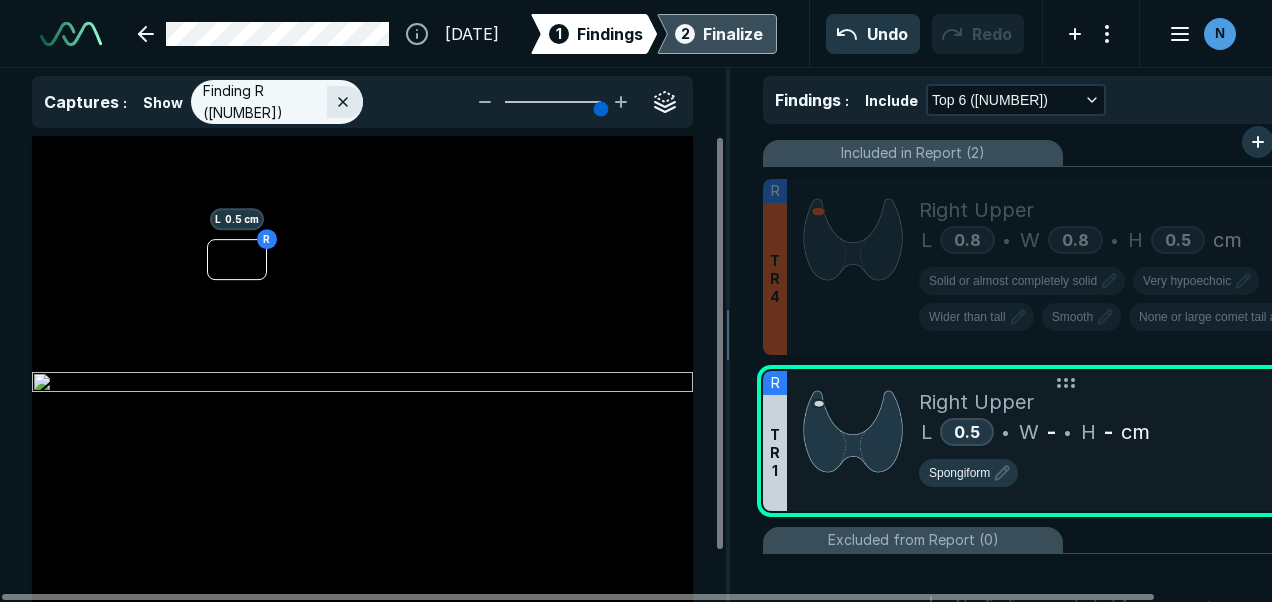 scroll, scrollTop: 4466, scrollLeft: 5512, axis: both 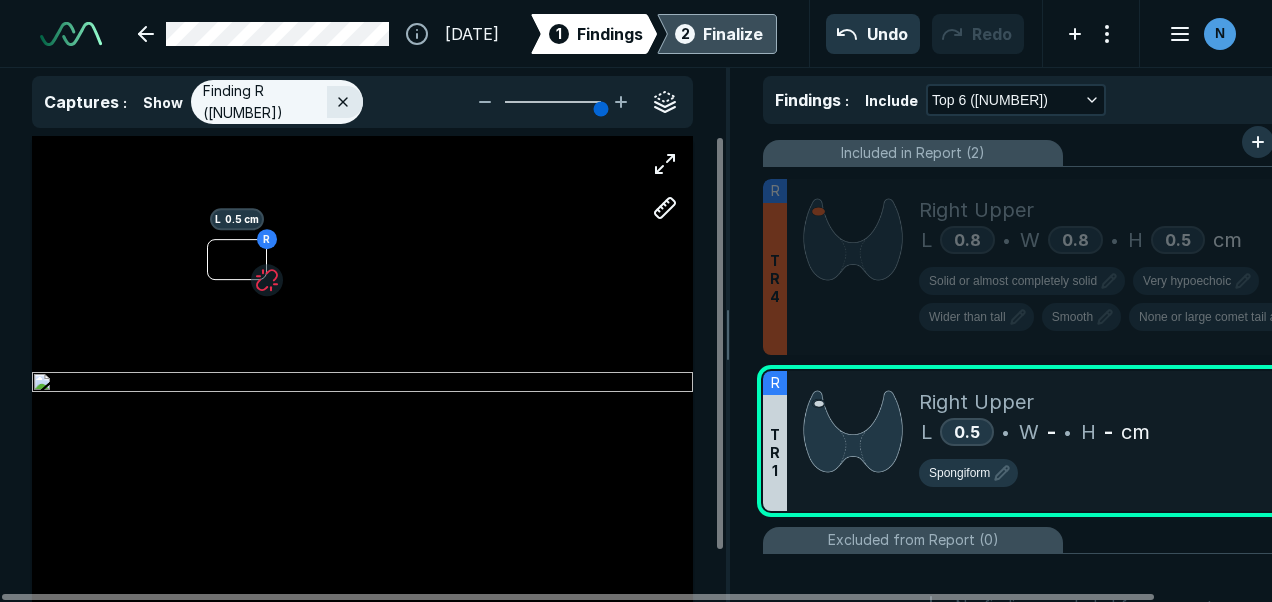 click on "R L    [NUMBER] cm" at bounding box center (362, 384) 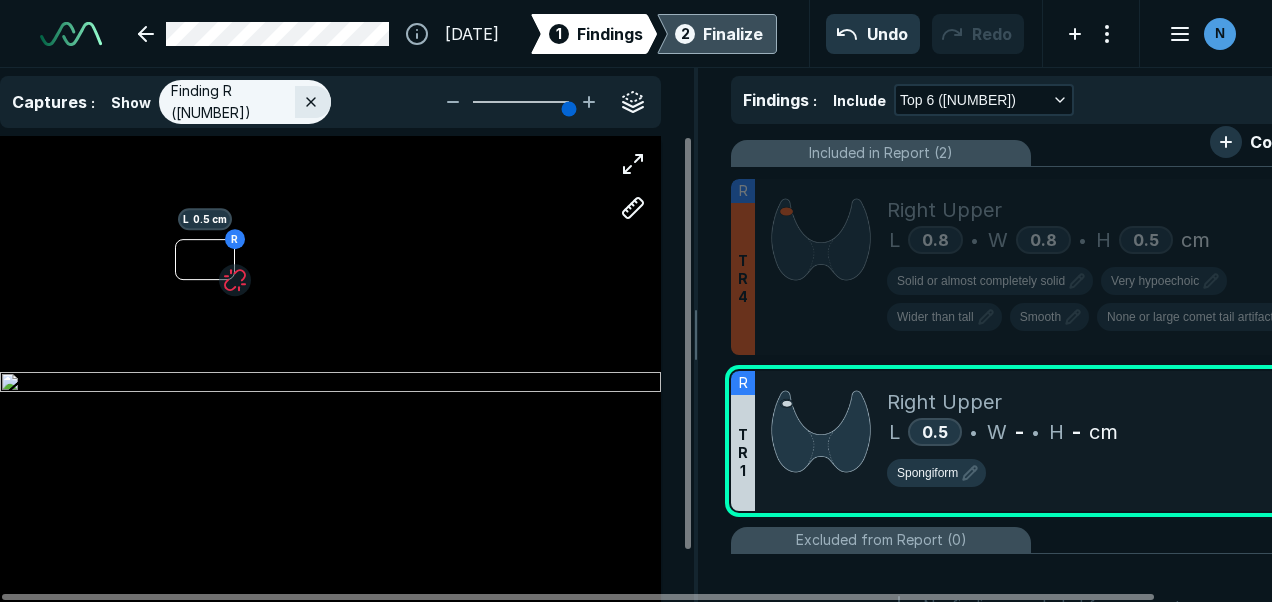 scroll, scrollTop: 0, scrollLeft: 0, axis: both 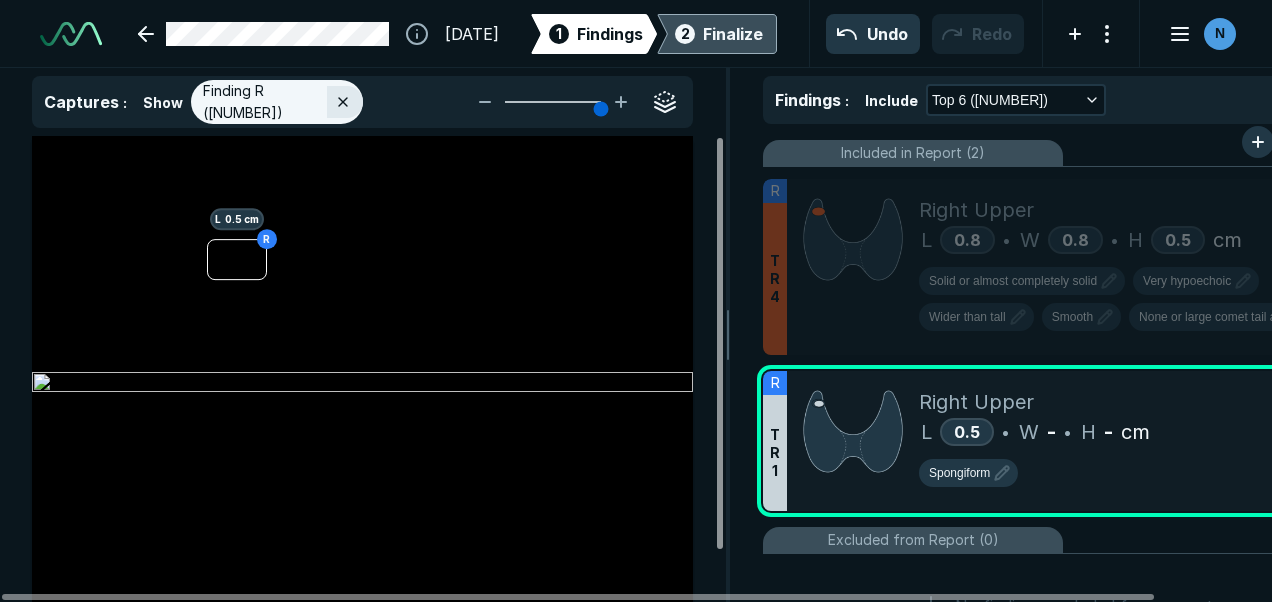 drag, startPoint x: 718, startPoint y: 348, endPoint x: 718, endPoint y: 310, distance: 38 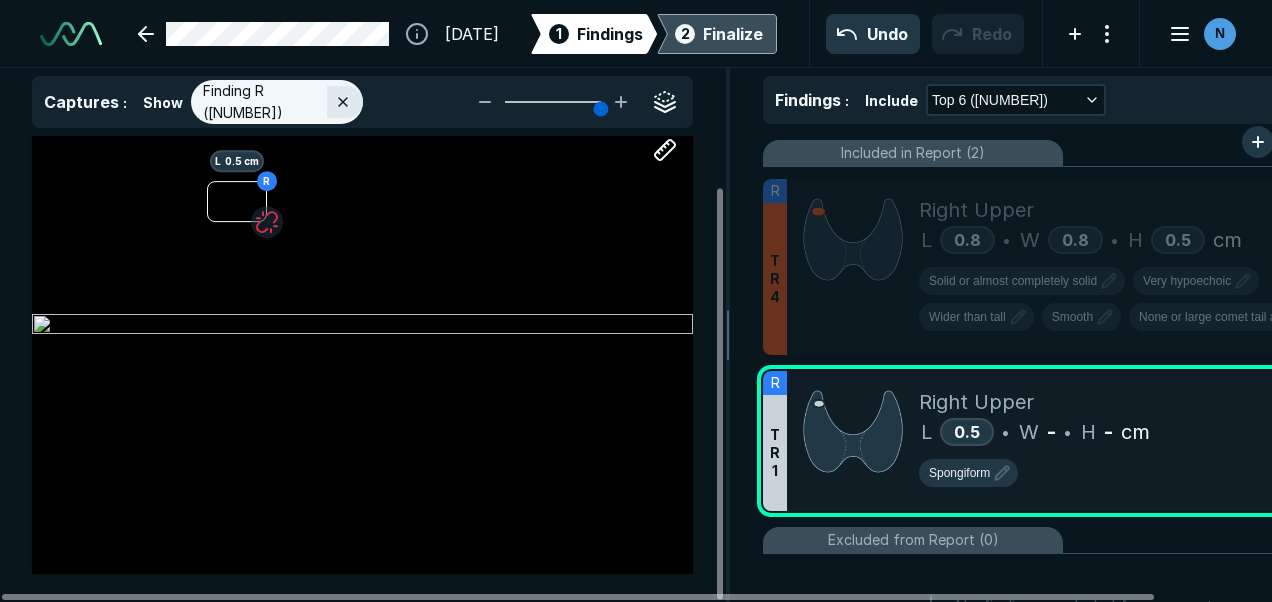 scroll, scrollTop: 0, scrollLeft: 0, axis: both 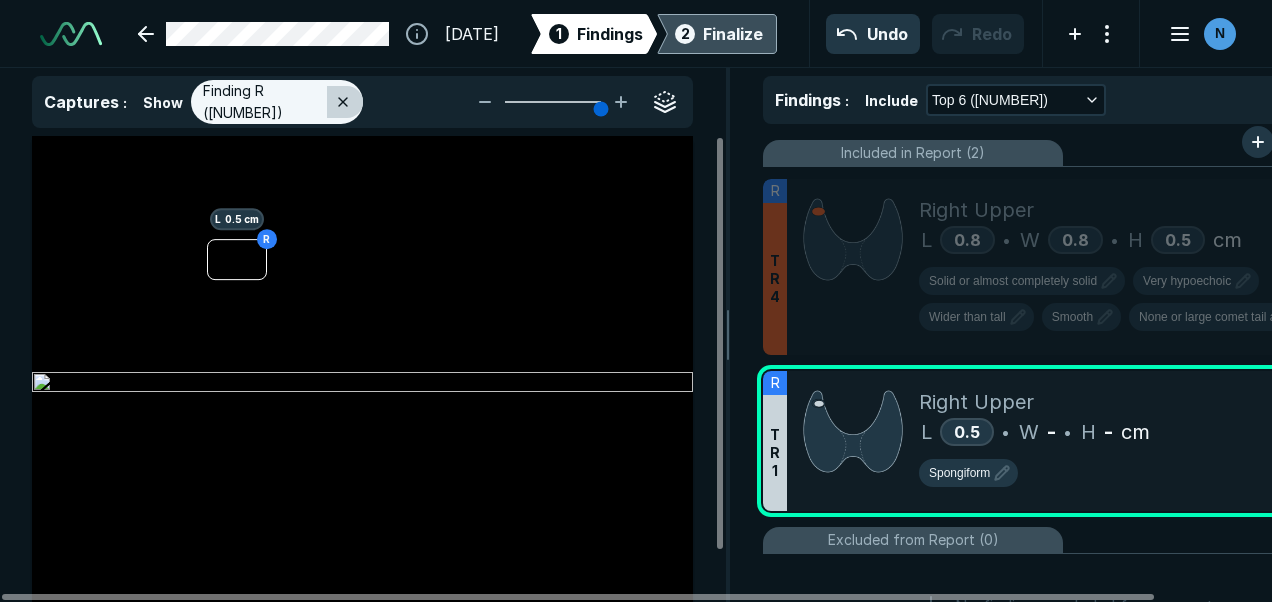 click 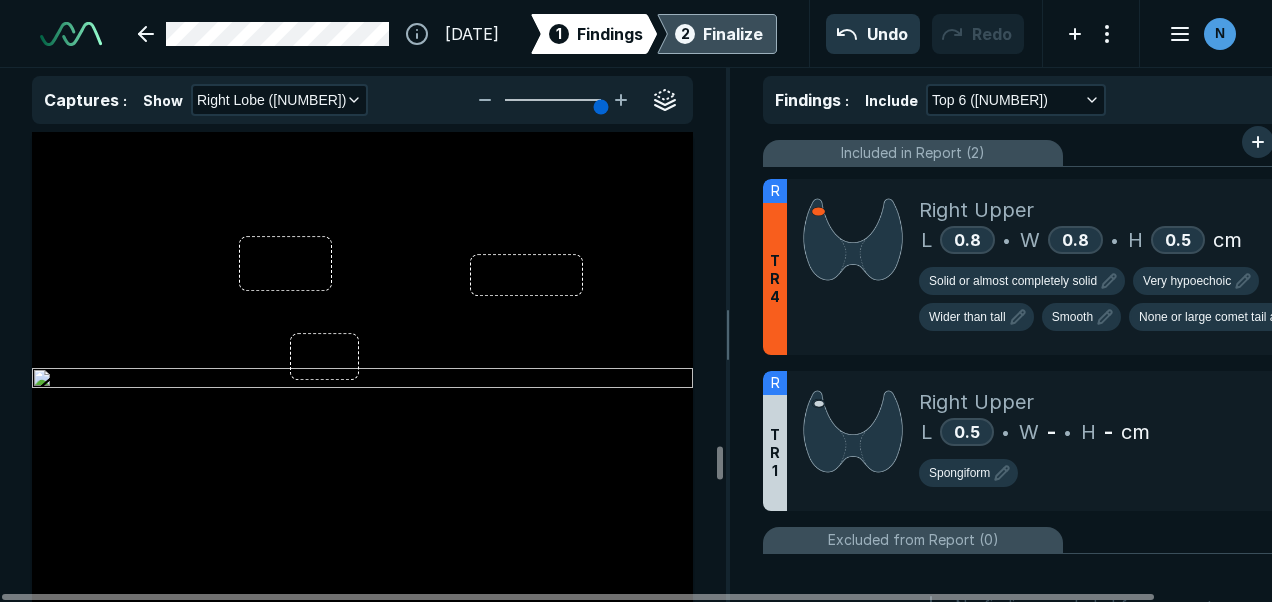 scroll, scrollTop: 4466, scrollLeft: 5512, axis: both 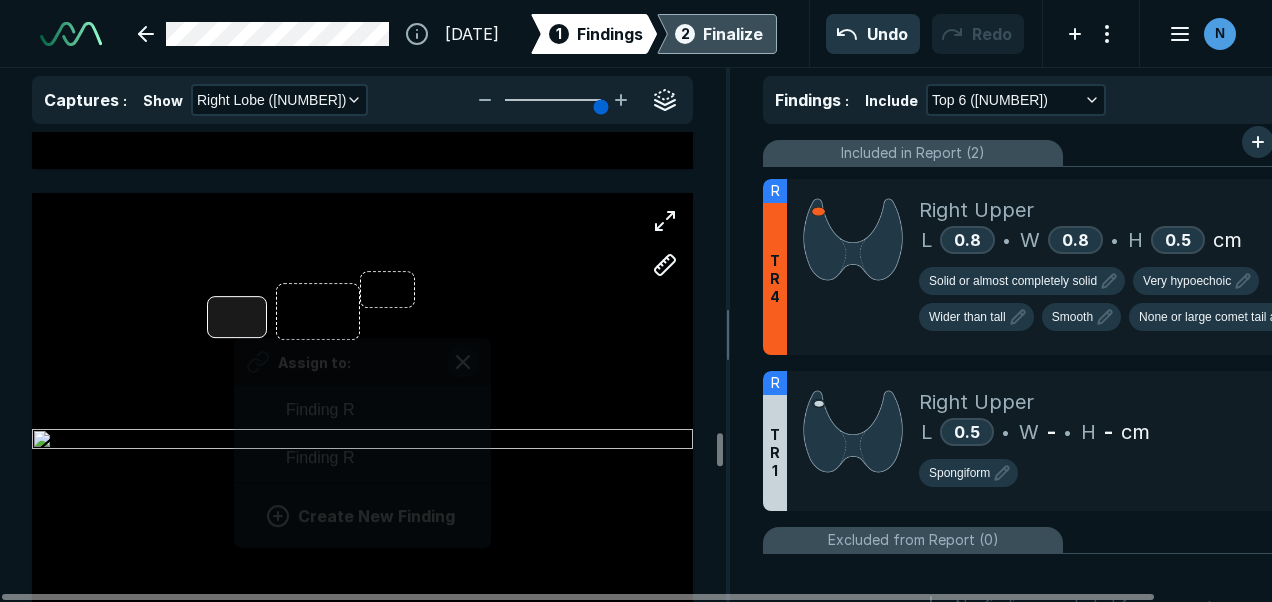 click on "Assign to: Finding R Finding R Create New Finding" at bounding box center (362, 441) 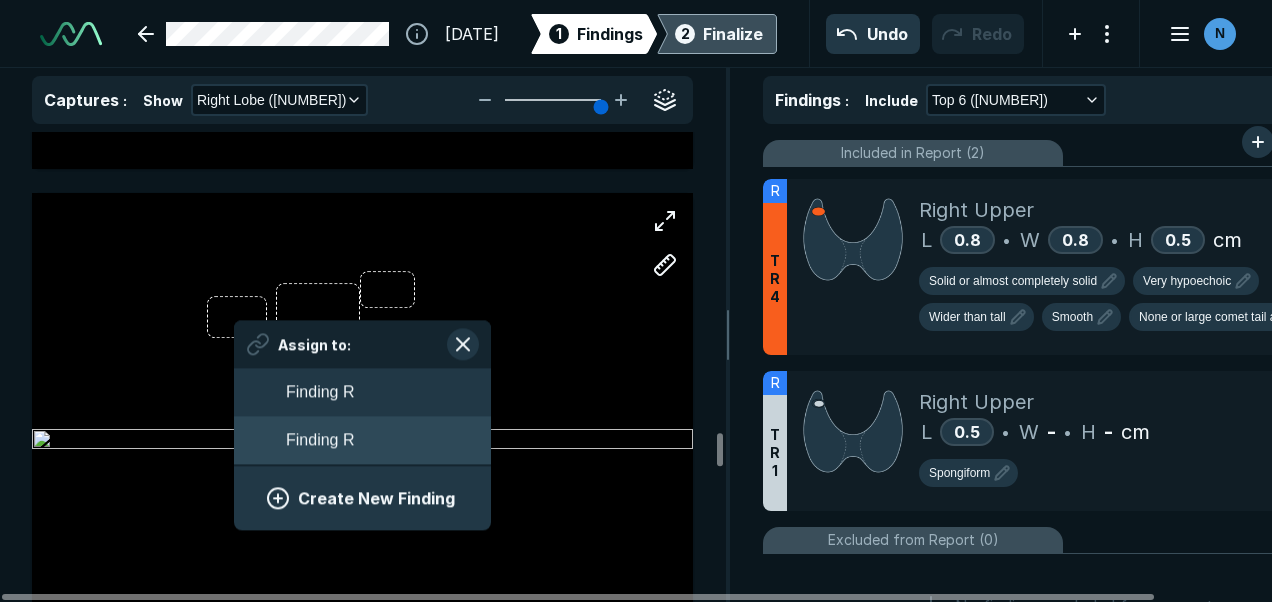 click on "Finding R" at bounding box center (362, 441) 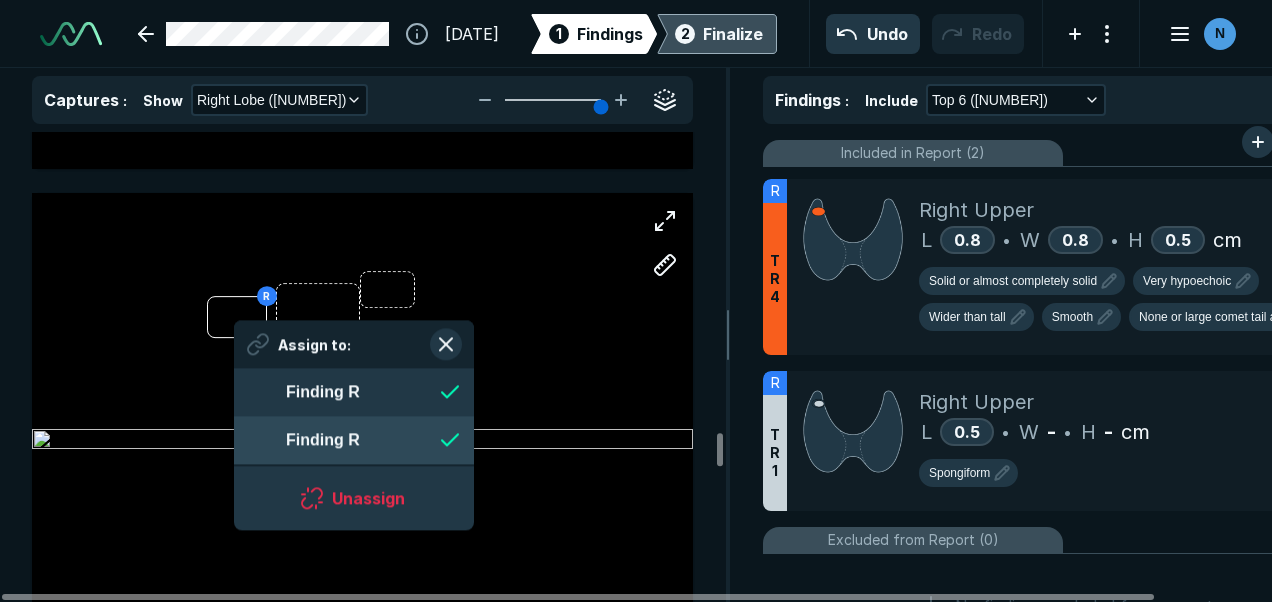 scroll, scrollTop: 2959, scrollLeft: 3650, axis: both 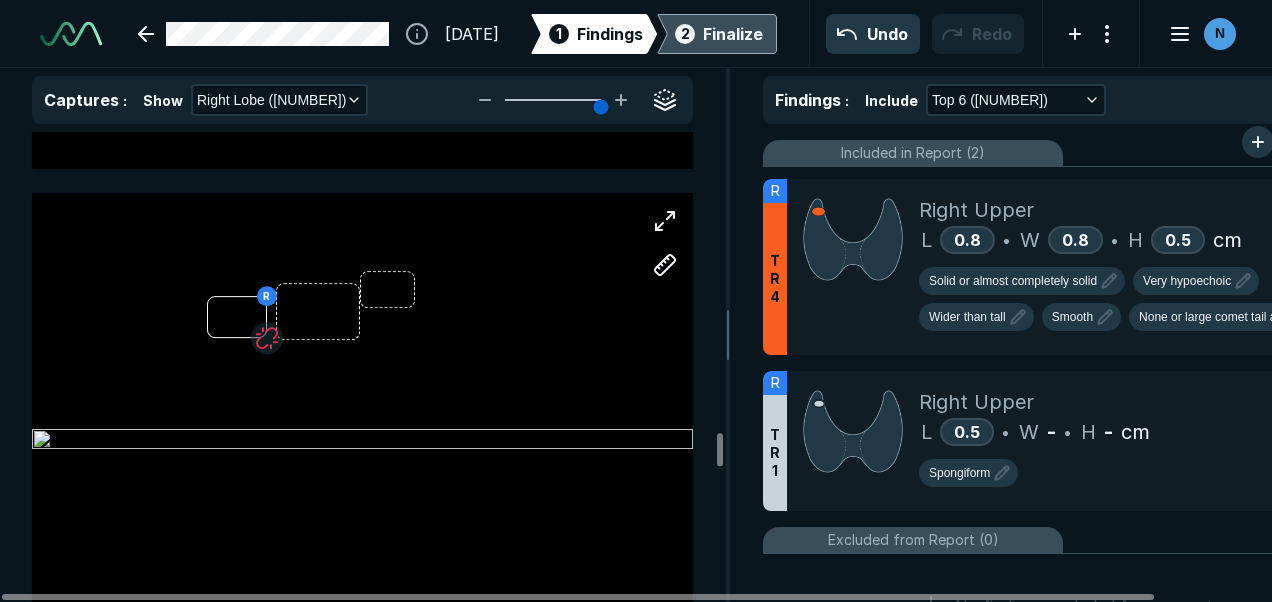 drag, startPoint x: 274, startPoint y: 431, endPoint x: 204, endPoint y: 462, distance: 76.55717 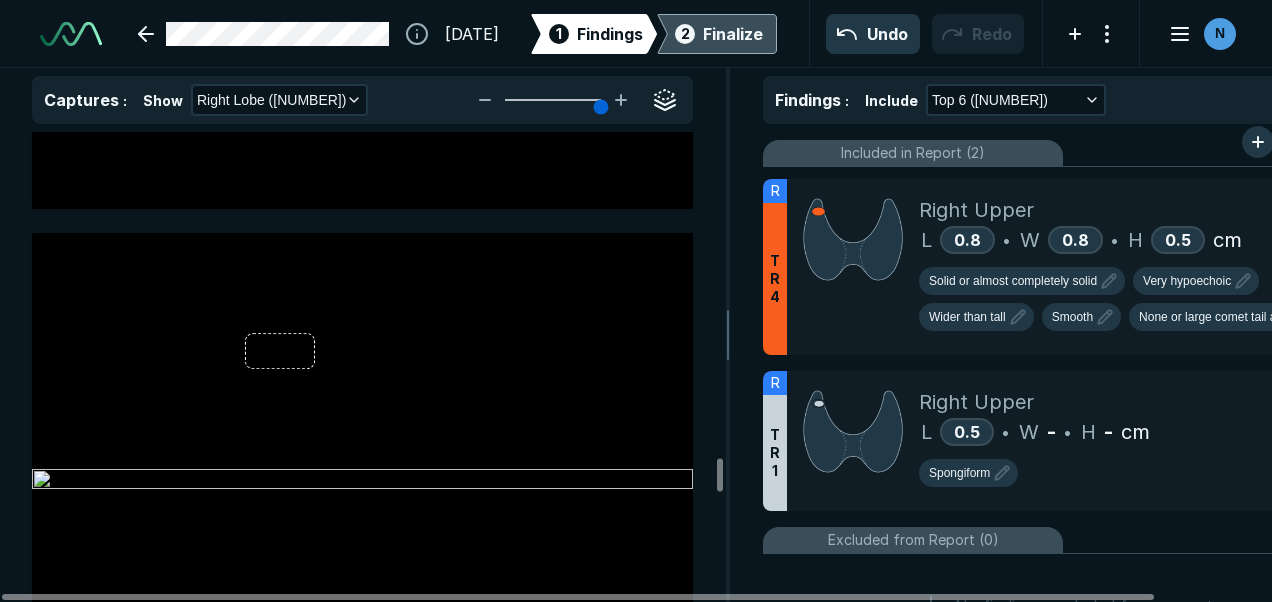 scroll, scrollTop: 12894, scrollLeft: 0, axis: vertical 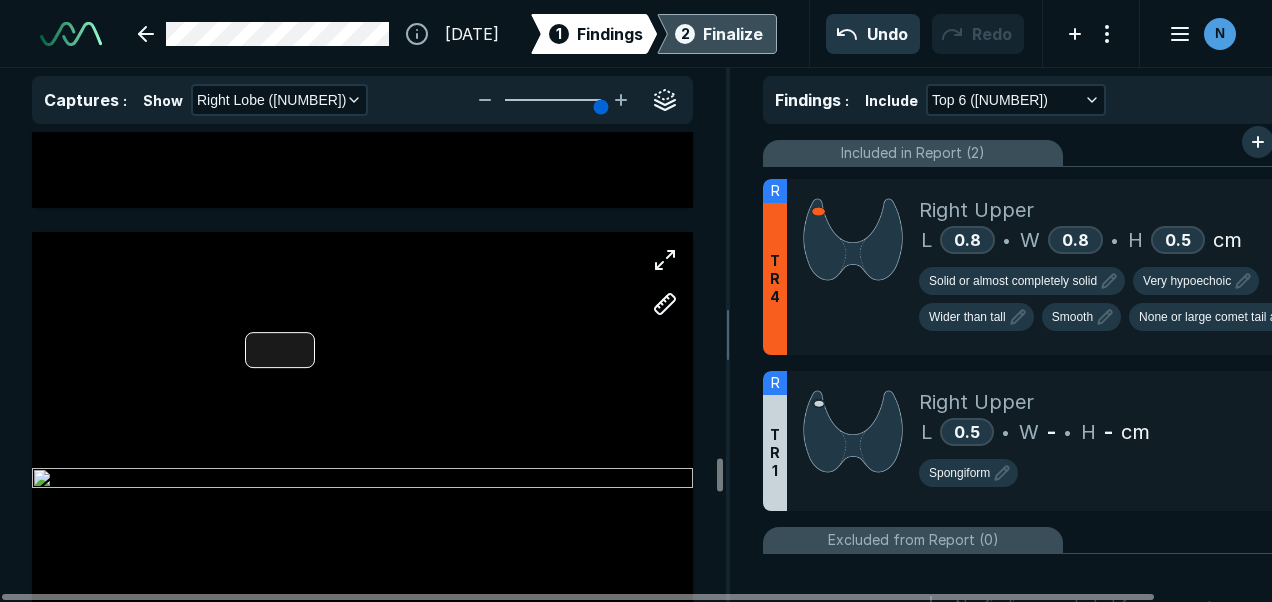 click at bounding box center [362, 480] 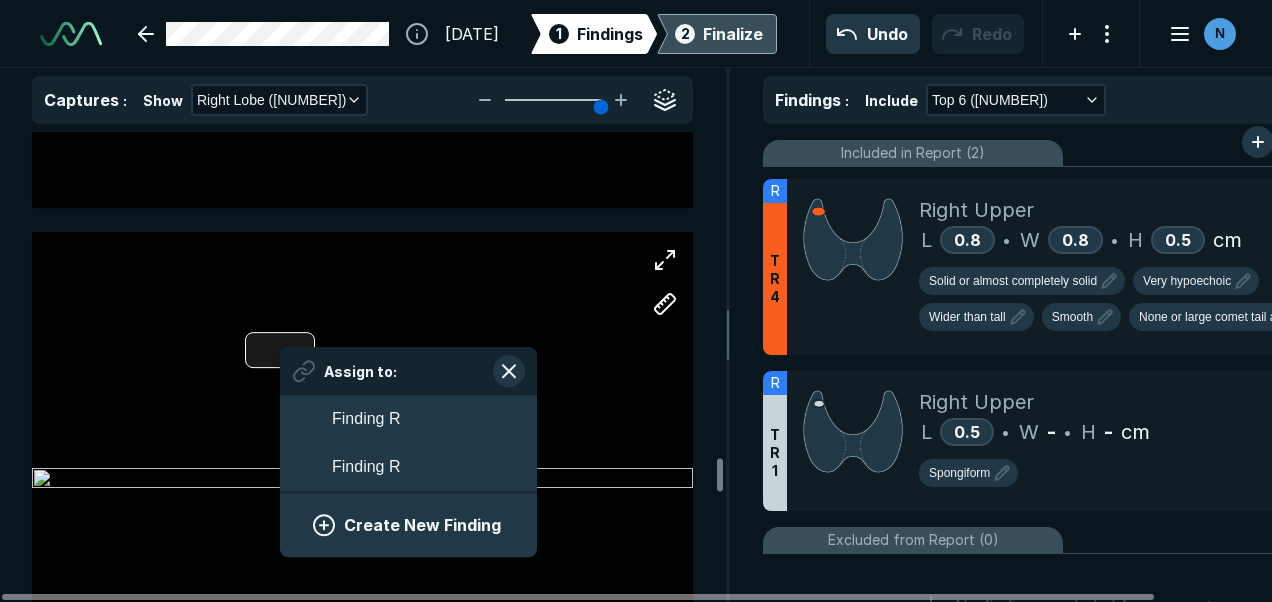 scroll, scrollTop: 2959, scrollLeft: 3708, axis: both 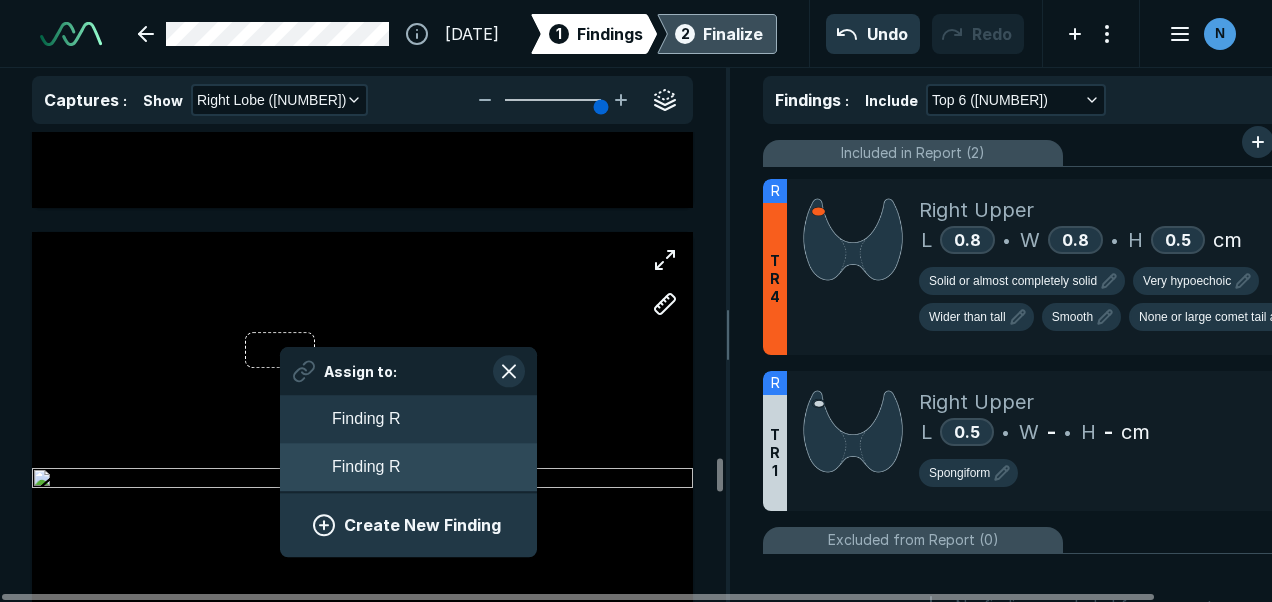 click on "Finding R" at bounding box center [408, 467] 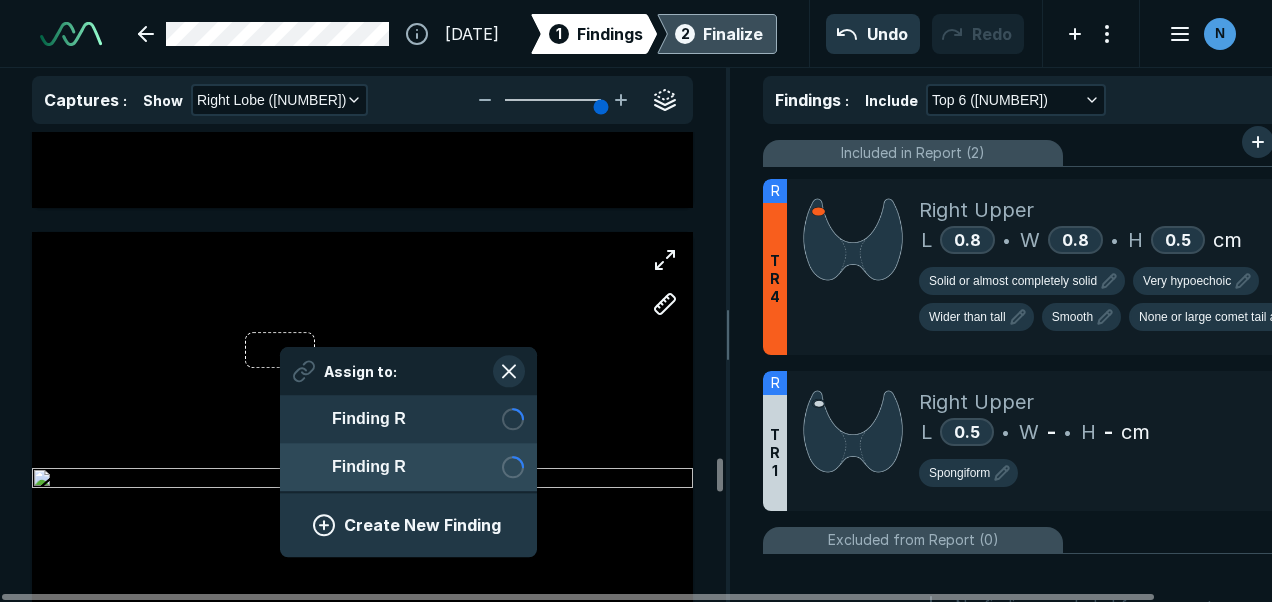 scroll, scrollTop: 2959, scrollLeft: 3650, axis: both 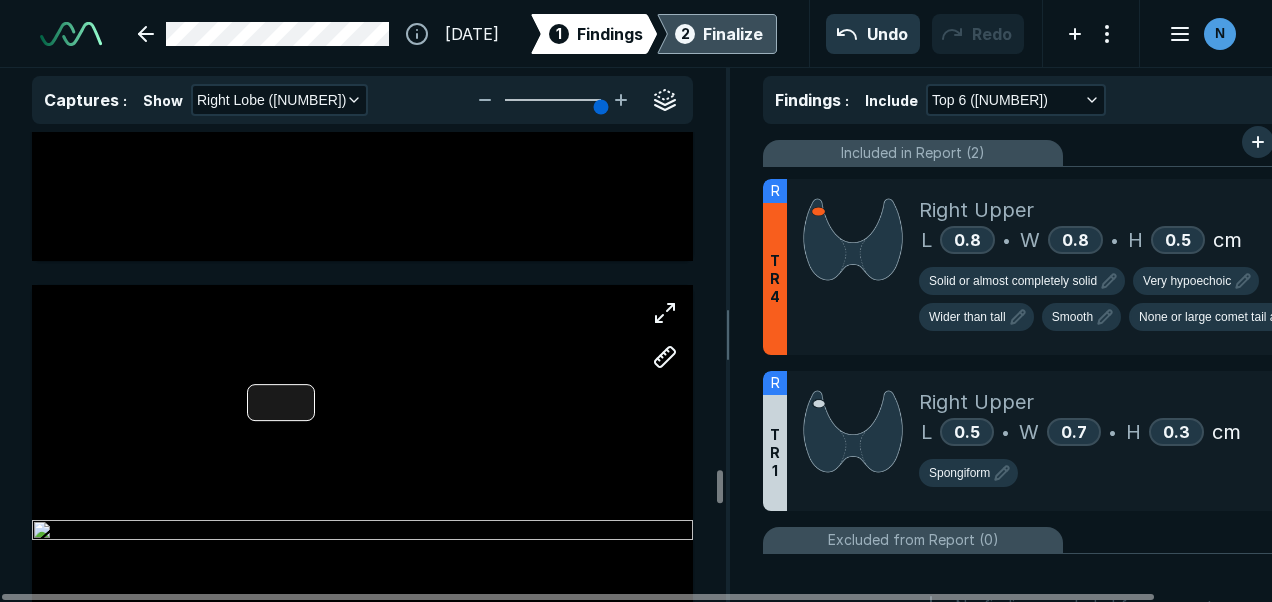 click at bounding box center [362, 533] 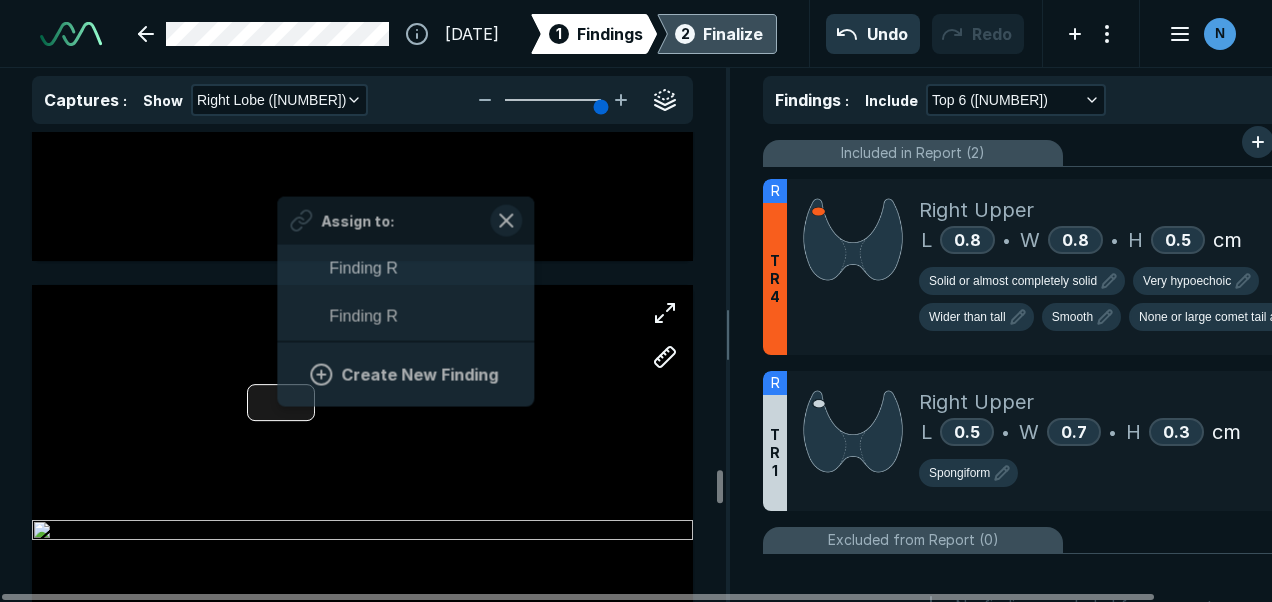 scroll, scrollTop: 2959, scrollLeft: 3708, axis: both 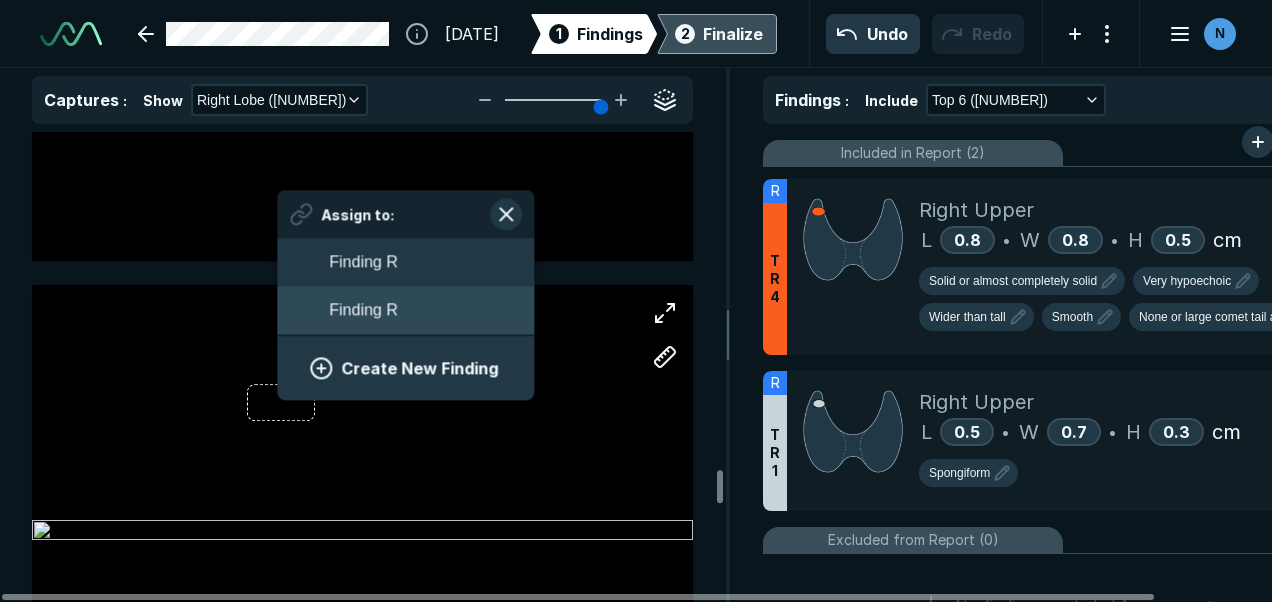 click on "Finding R" at bounding box center (405, 310) 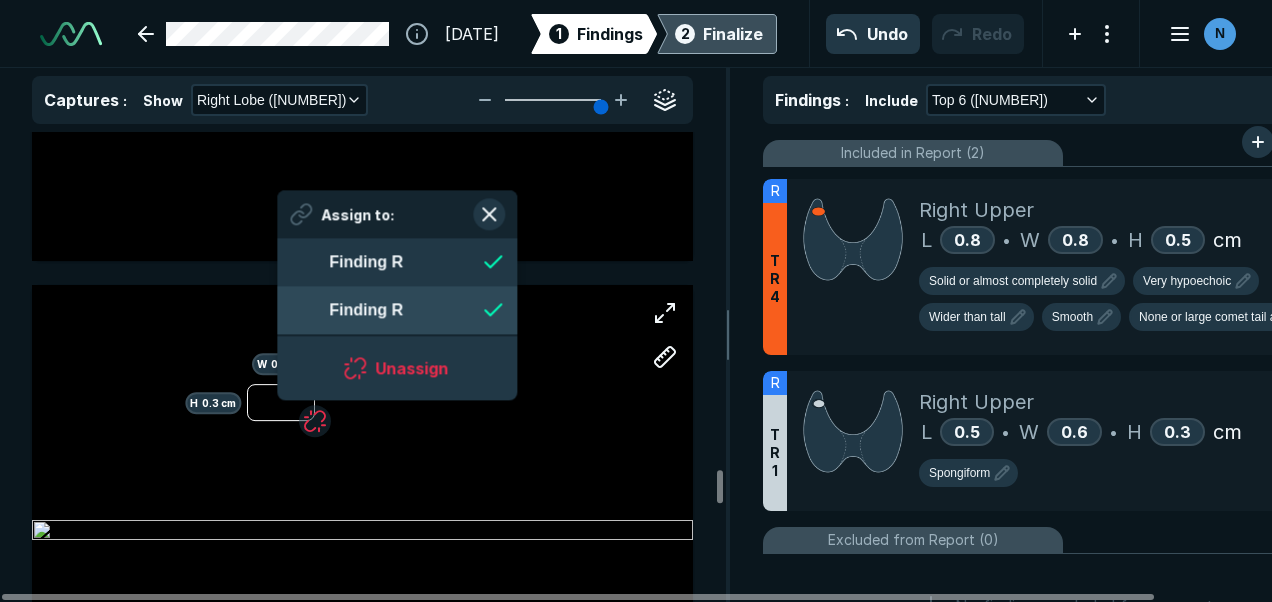 scroll, scrollTop: 2959, scrollLeft: 3650, axis: both 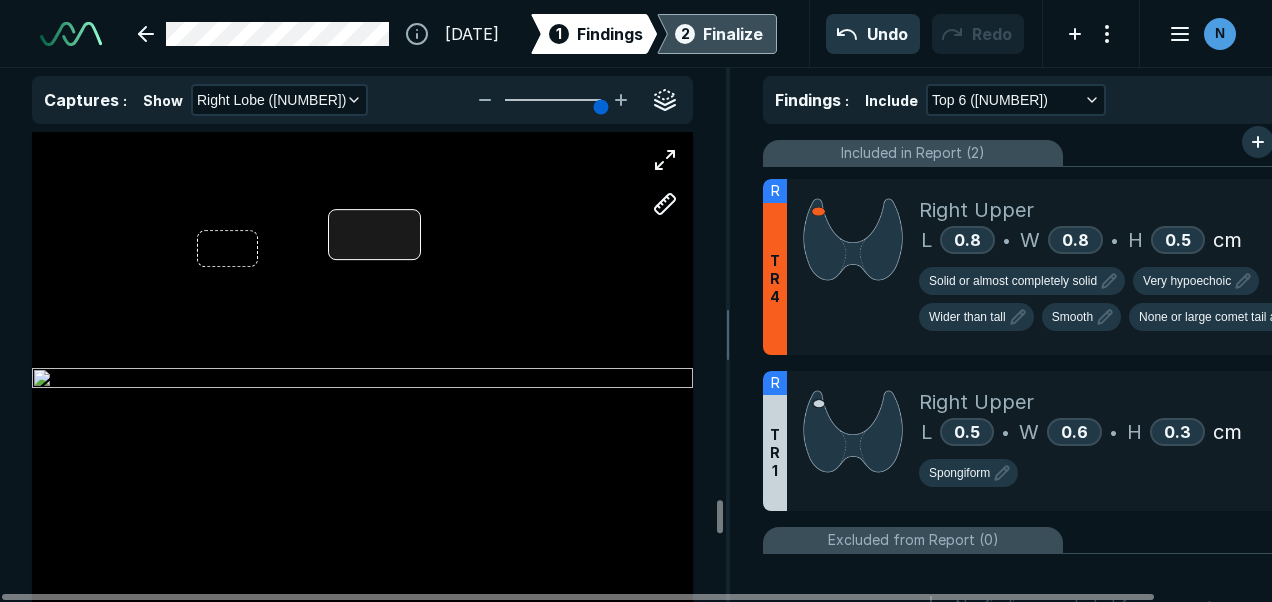 click at bounding box center (374, 234) 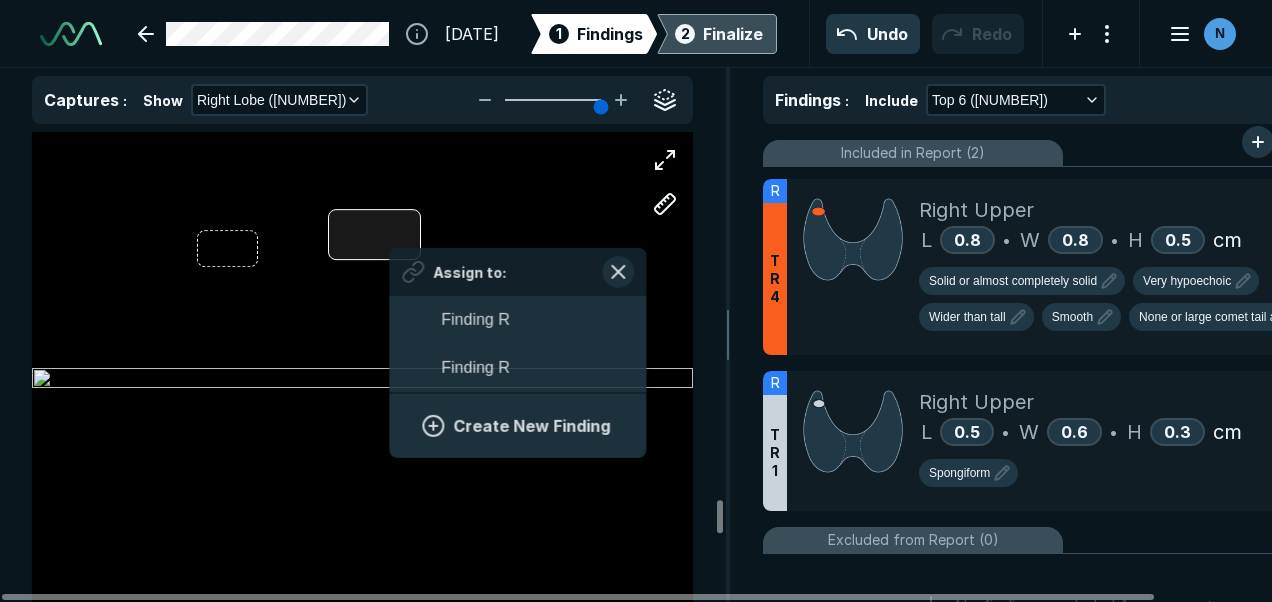 scroll, scrollTop: 2959, scrollLeft: 3708, axis: both 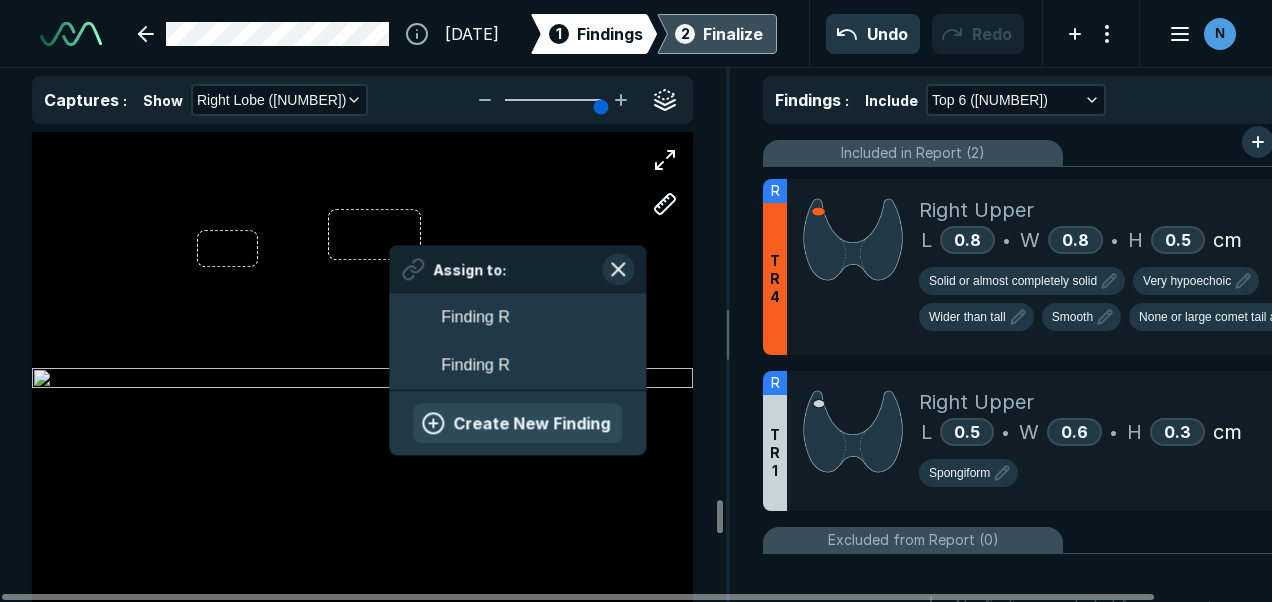 click on "Create New Finding" at bounding box center [517, 423] 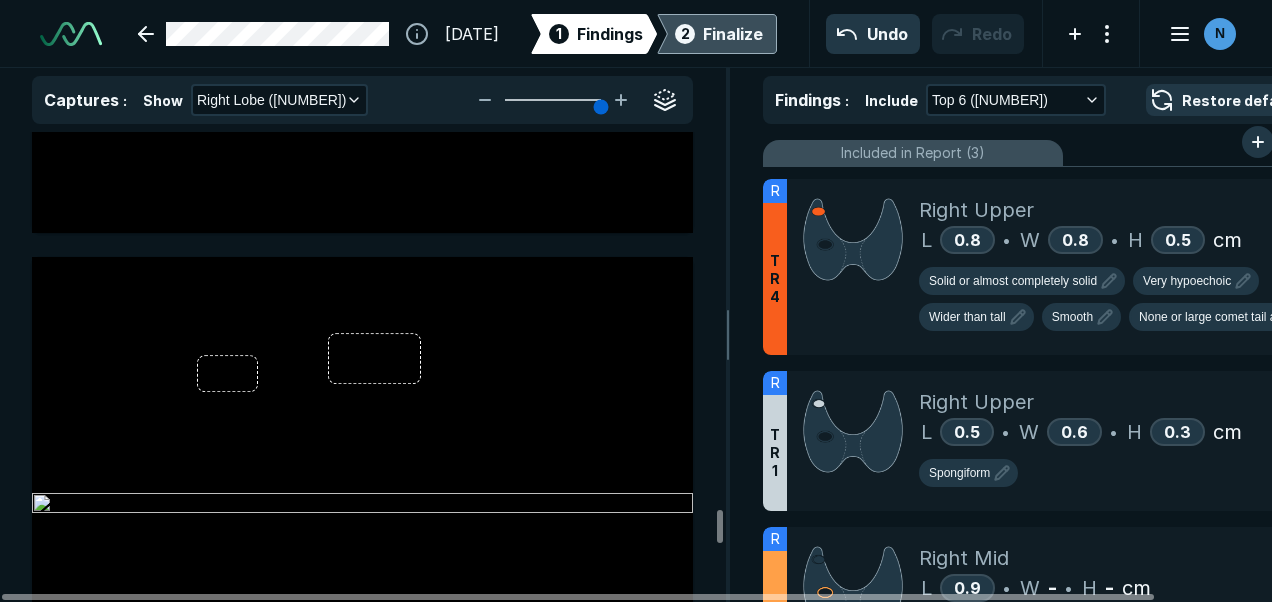 scroll, scrollTop: 14949, scrollLeft: 0, axis: vertical 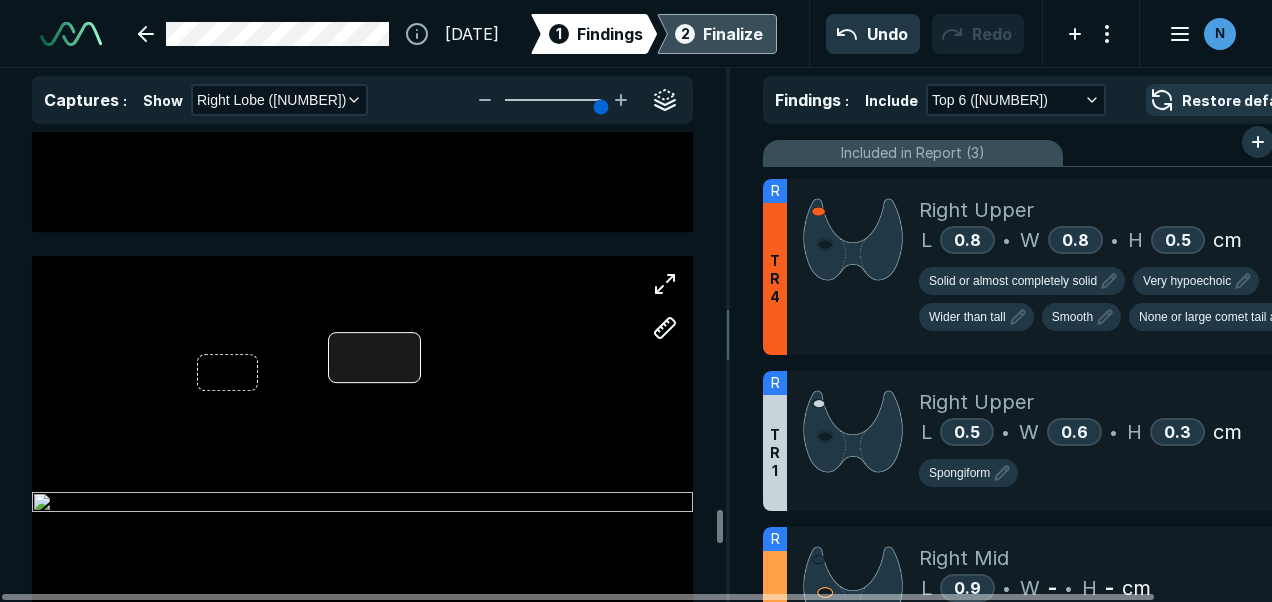 click at bounding box center (374, 358) 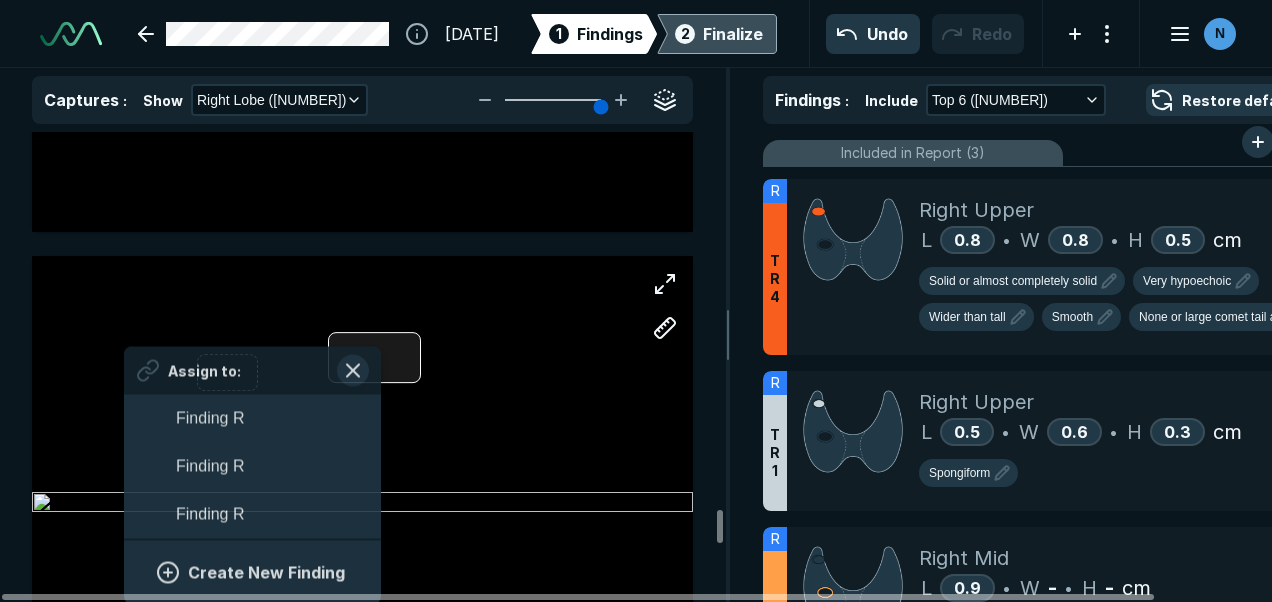 scroll, scrollTop: 3175, scrollLeft: 3708, axis: both 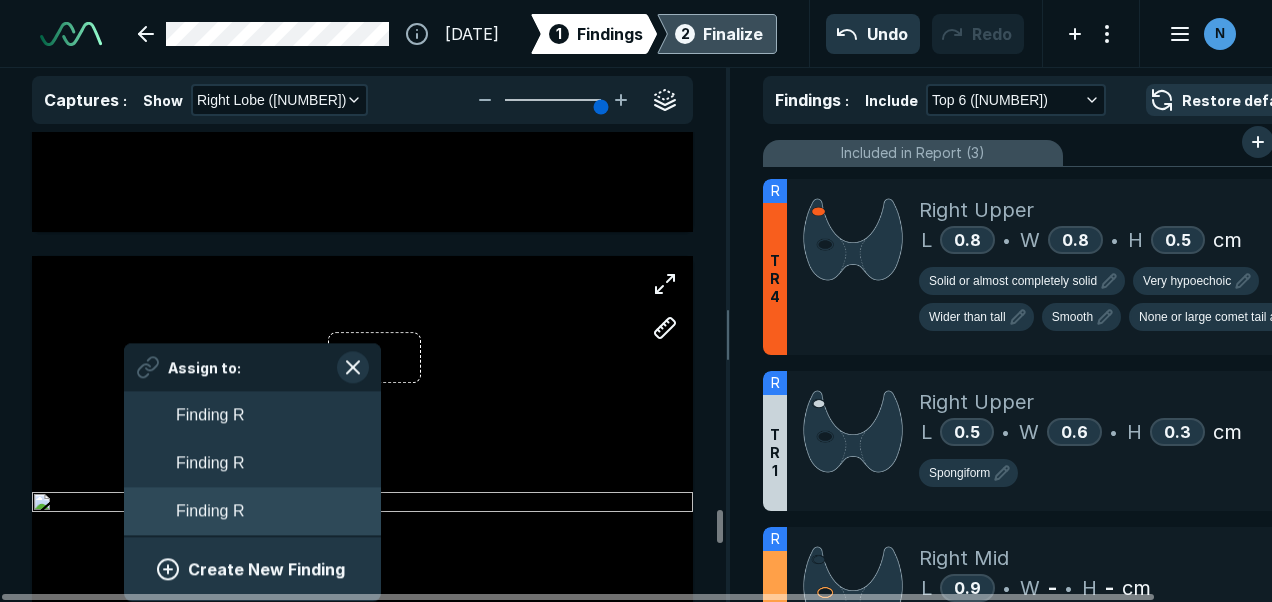 click on "Finding R" at bounding box center [252, 511] 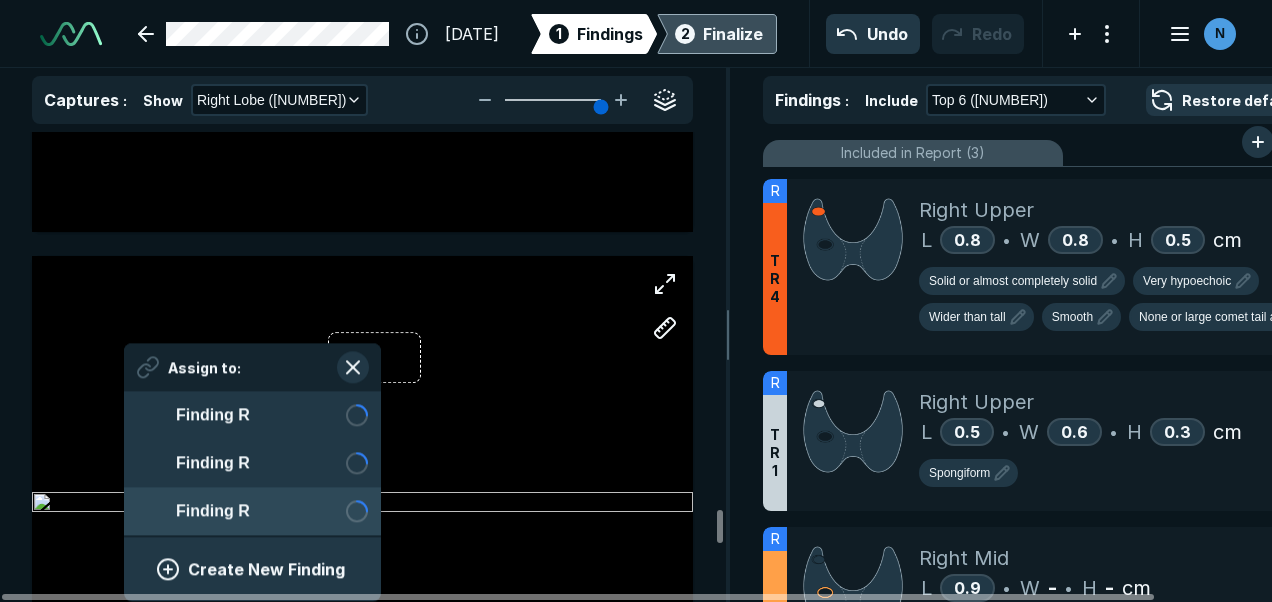 scroll, scrollTop: 3175, scrollLeft: 3650, axis: both 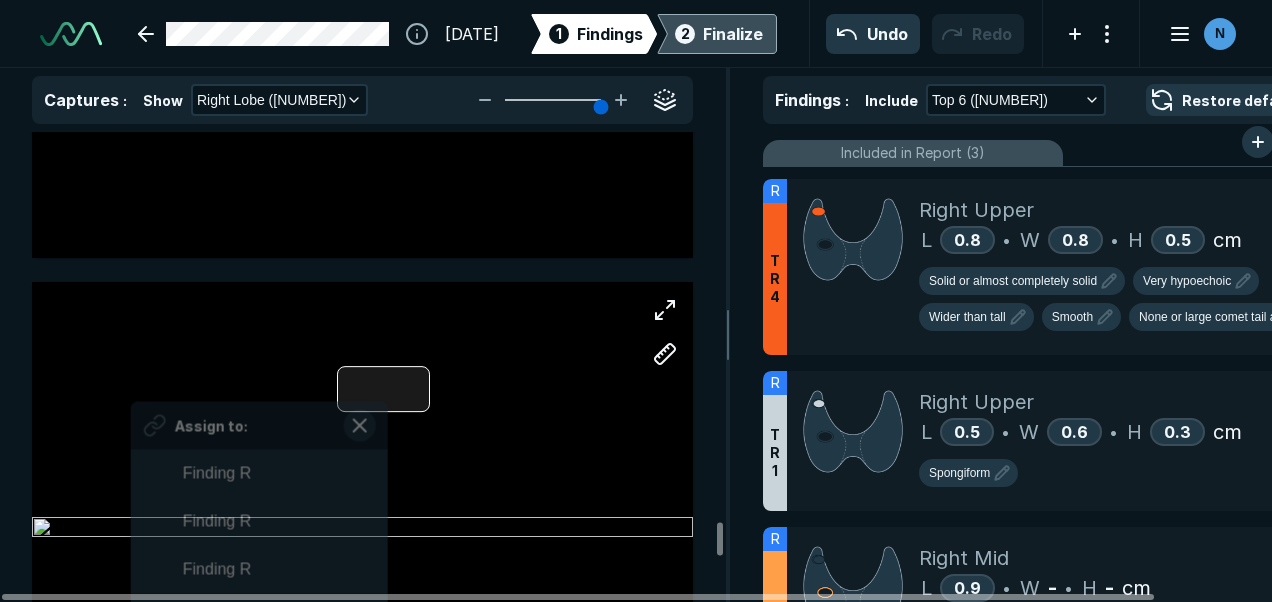 click at bounding box center (383, 389) 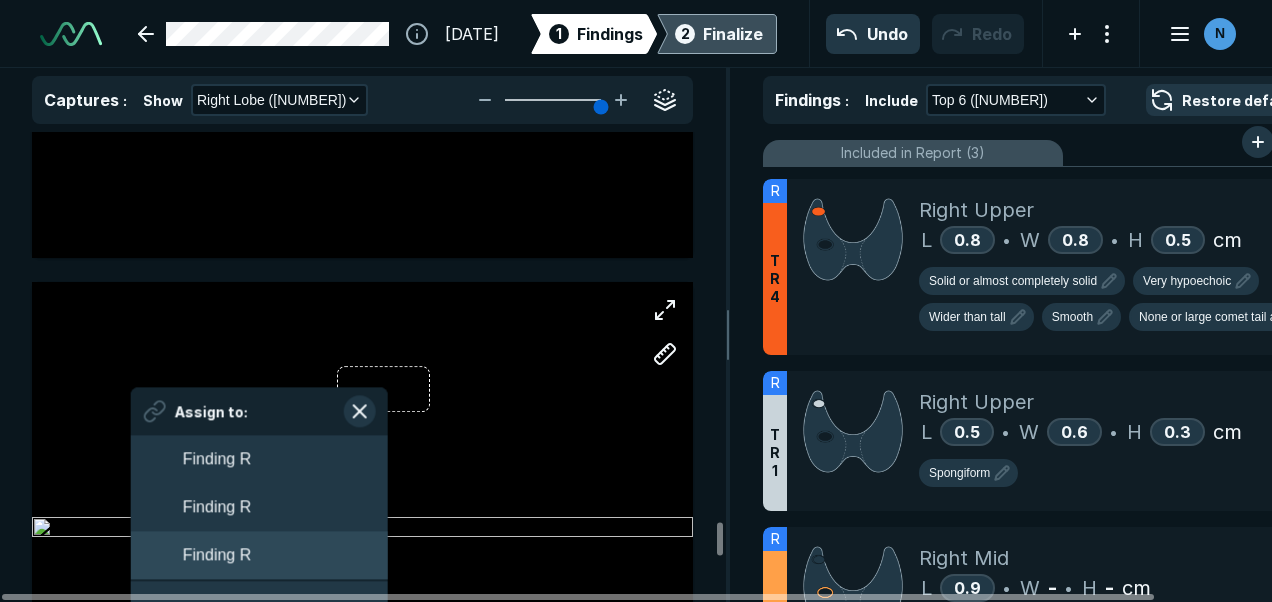 click on "Finding R" at bounding box center (259, 555) 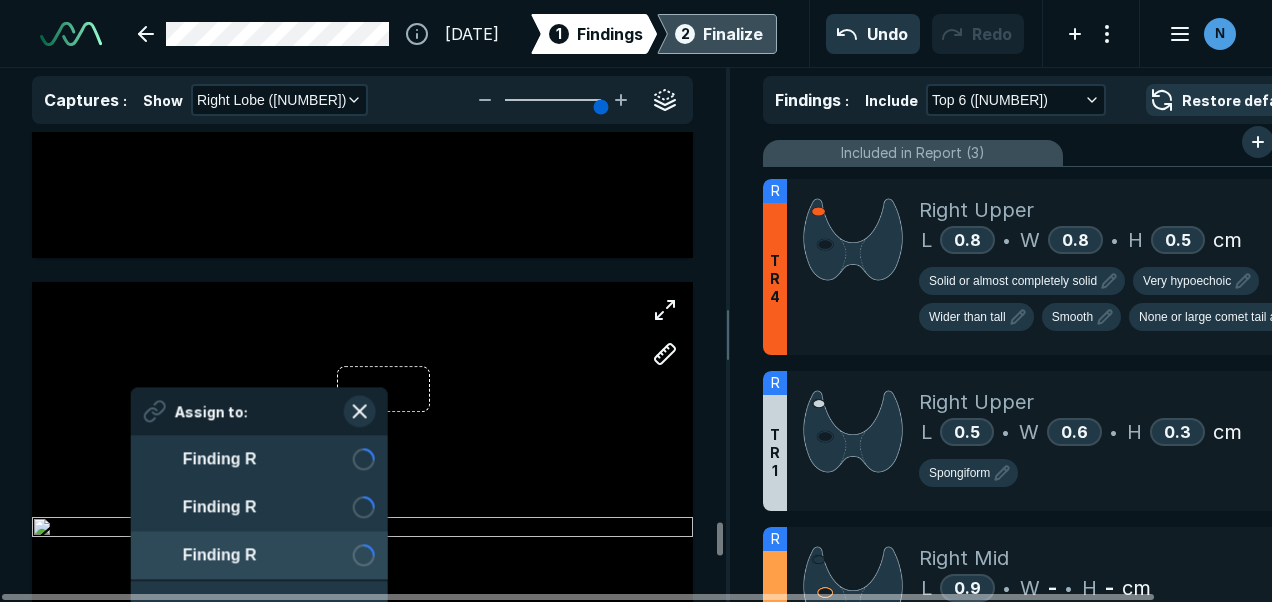 scroll, scrollTop: 3175, scrollLeft: 3650, axis: both 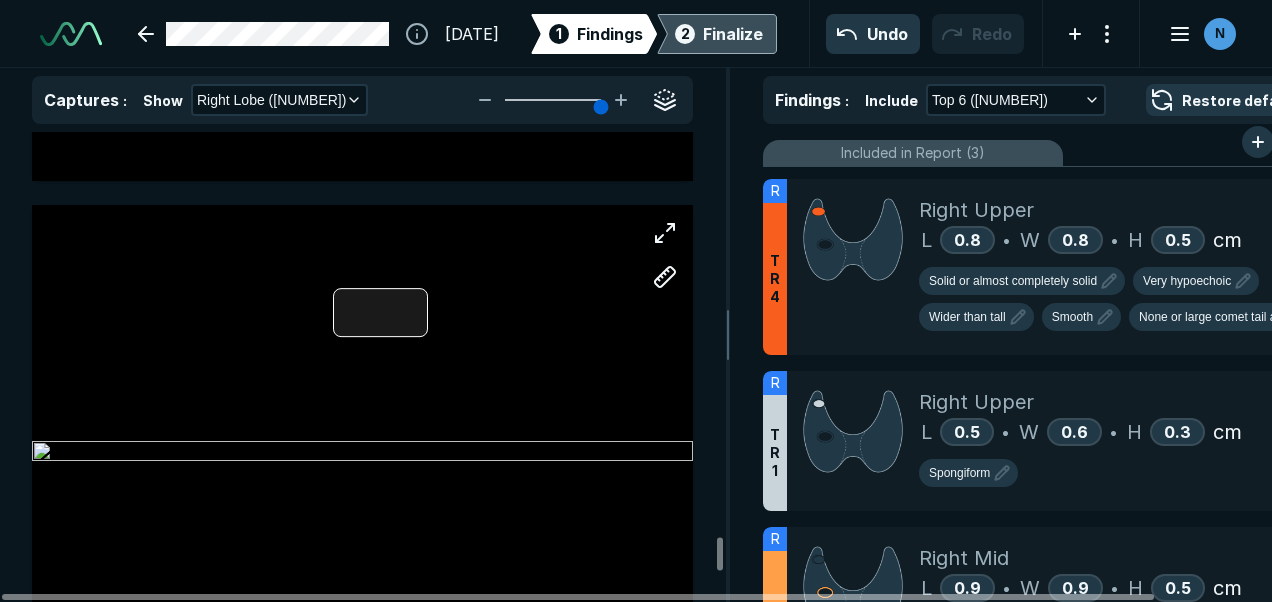 click at bounding box center [380, 313] 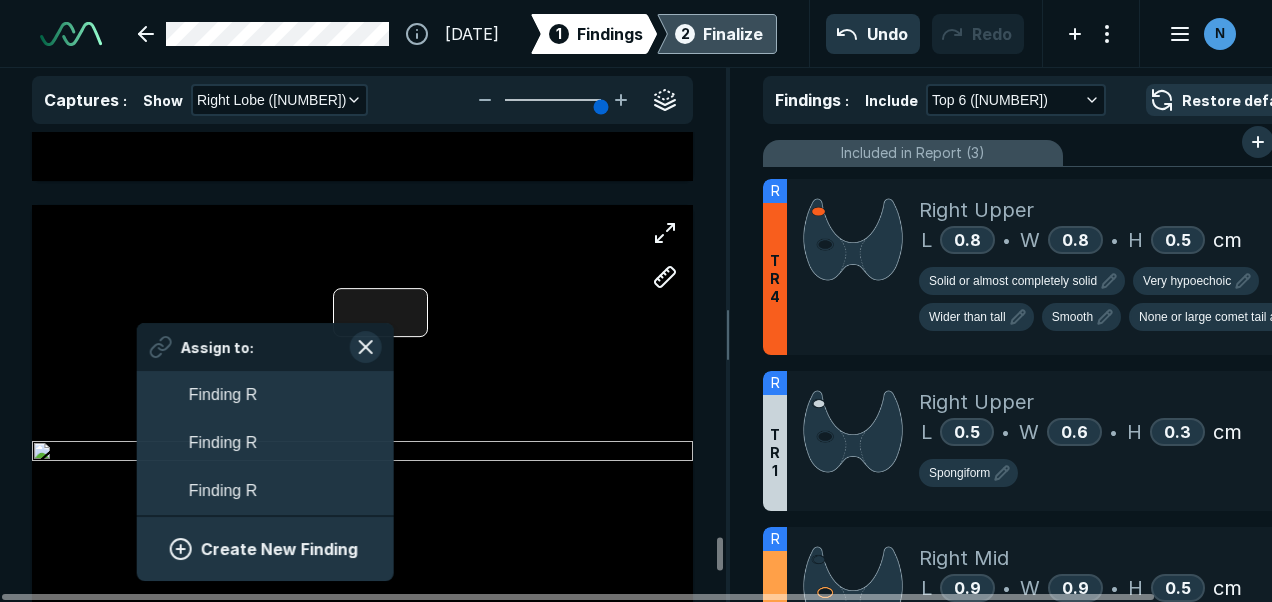 scroll, scrollTop: 3175, scrollLeft: 3708, axis: both 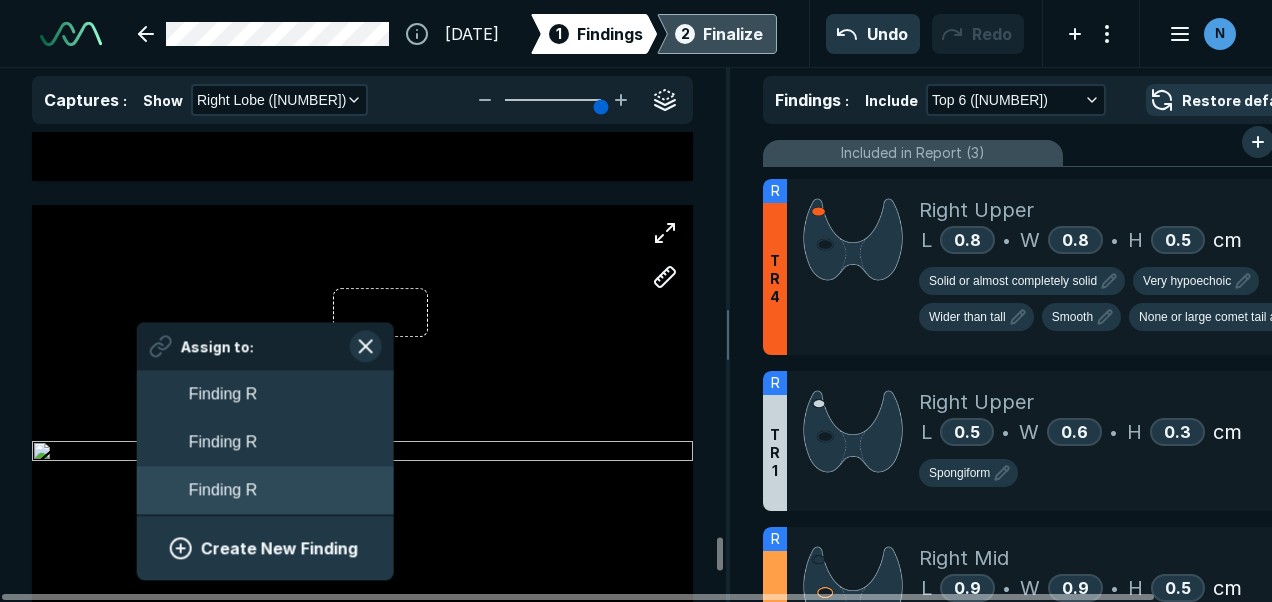 click on "Finding R" at bounding box center [265, 491] 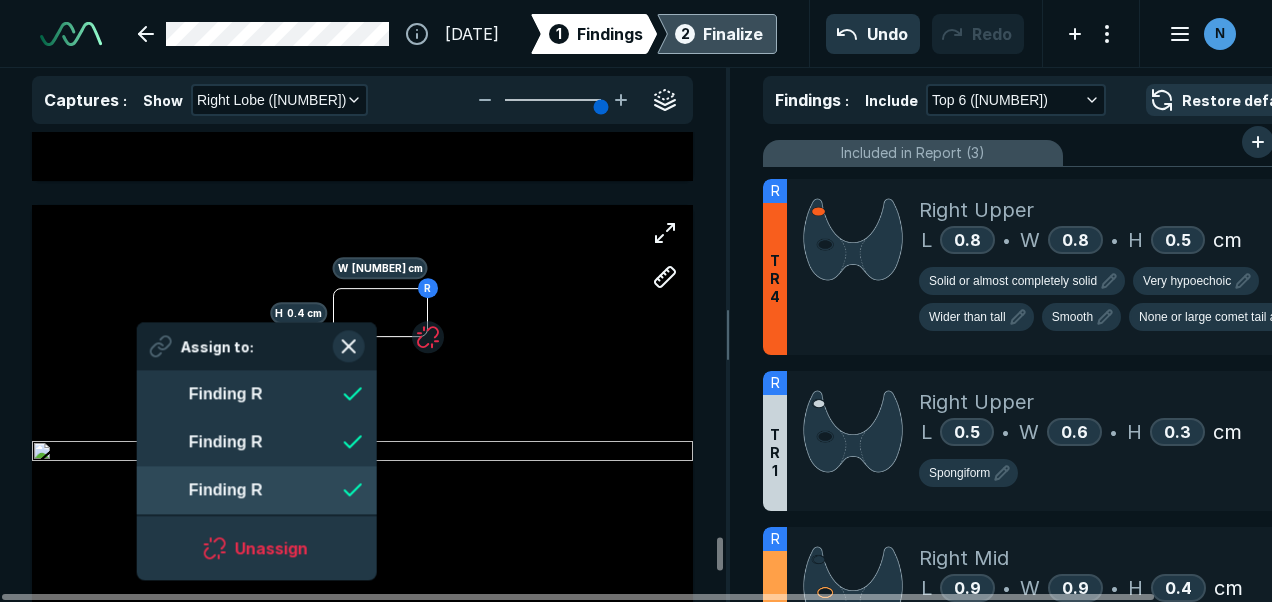 scroll, scrollTop: 3175, scrollLeft: 3650, axis: both 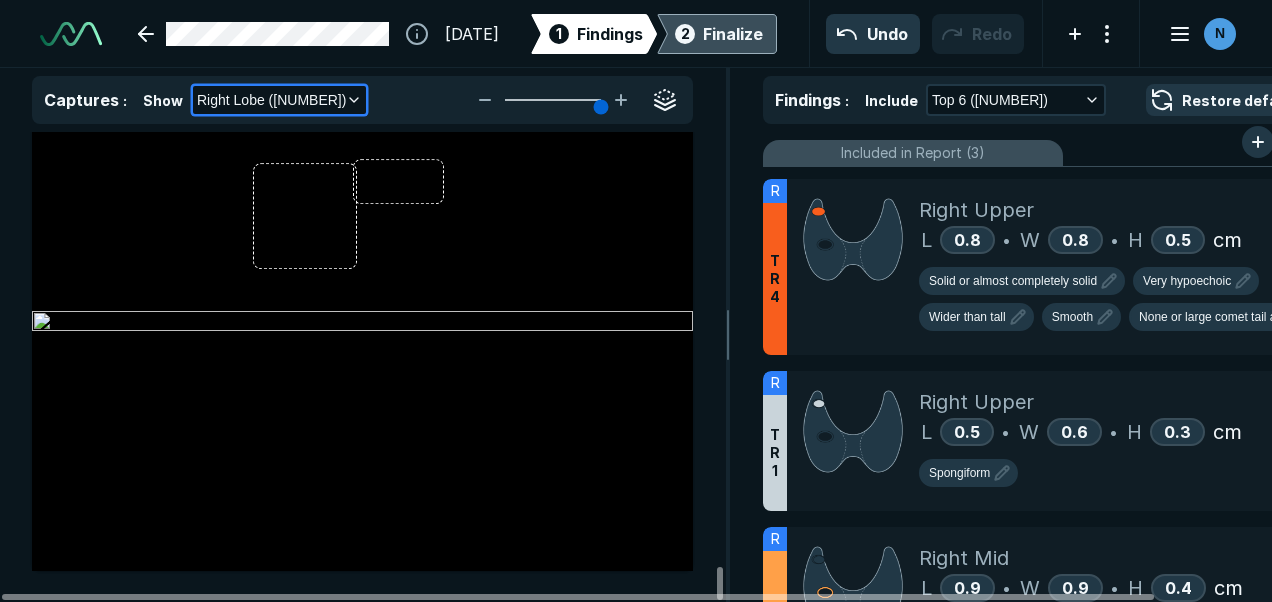 click 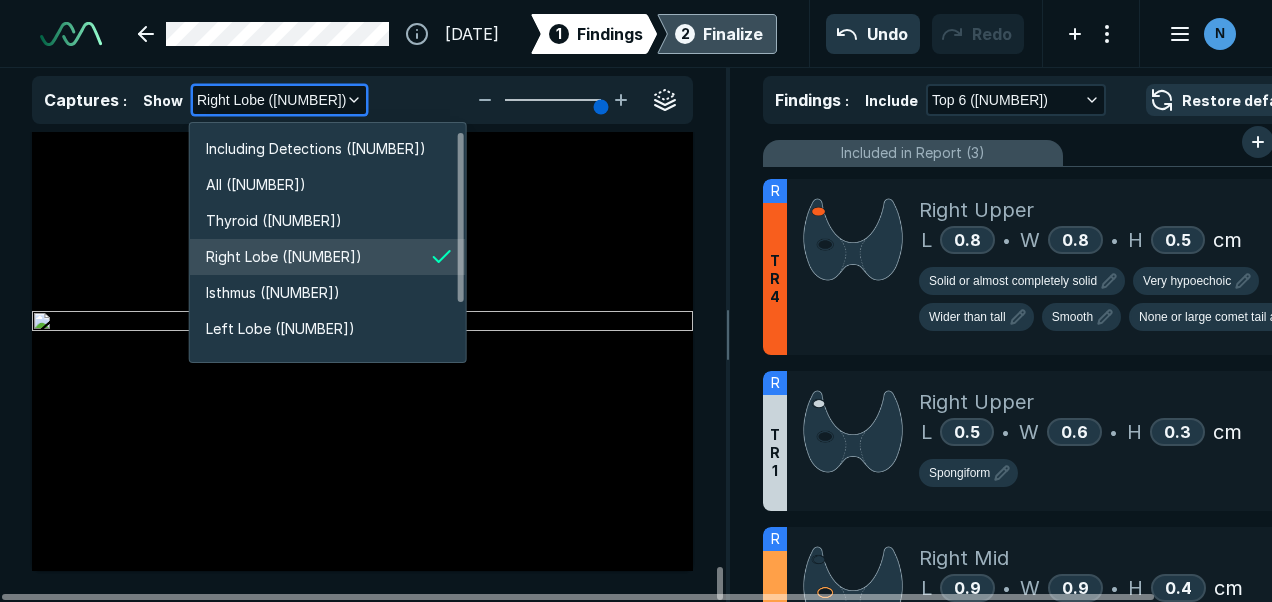 scroll, scrollTop: 3532, scrollLeft: 3558, axis: both 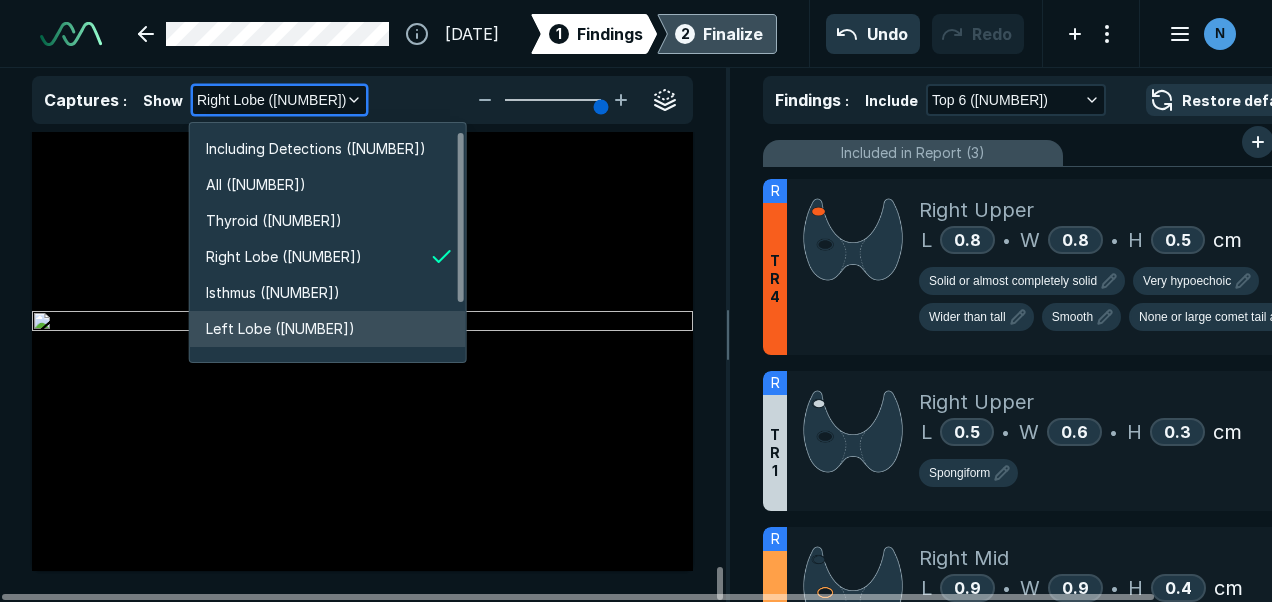 click on "Left Lobe ([NUMBER])" at bounding box center [280, 329] 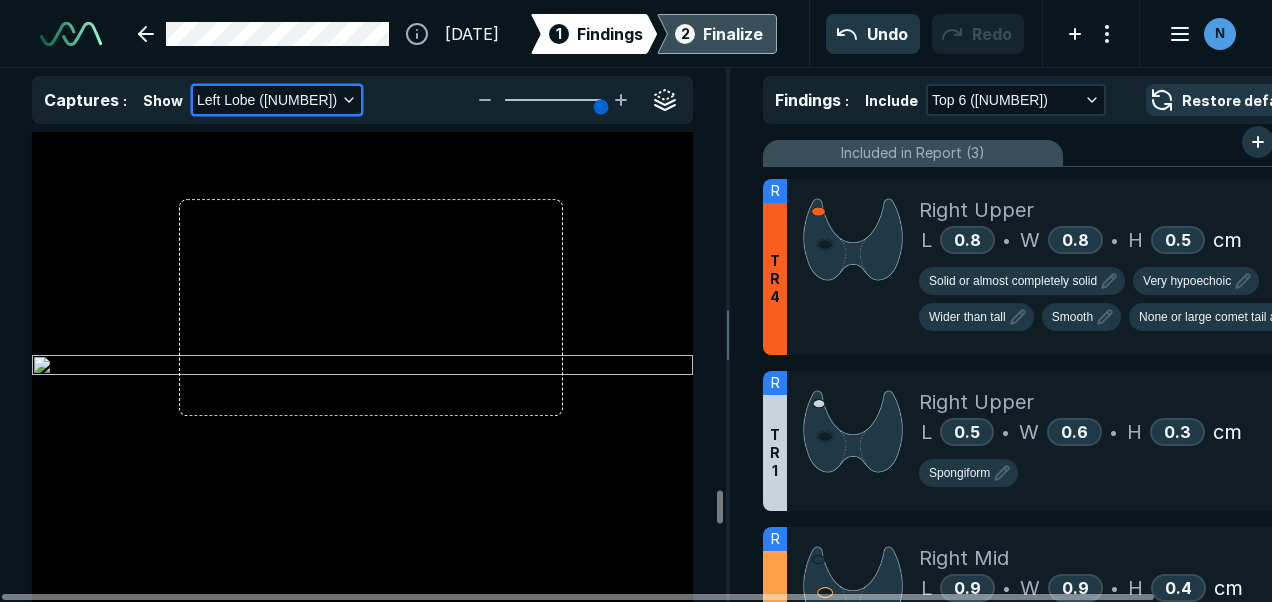 scroll, scrollTop: 9864, scrollLeft: 0, axis: vertical 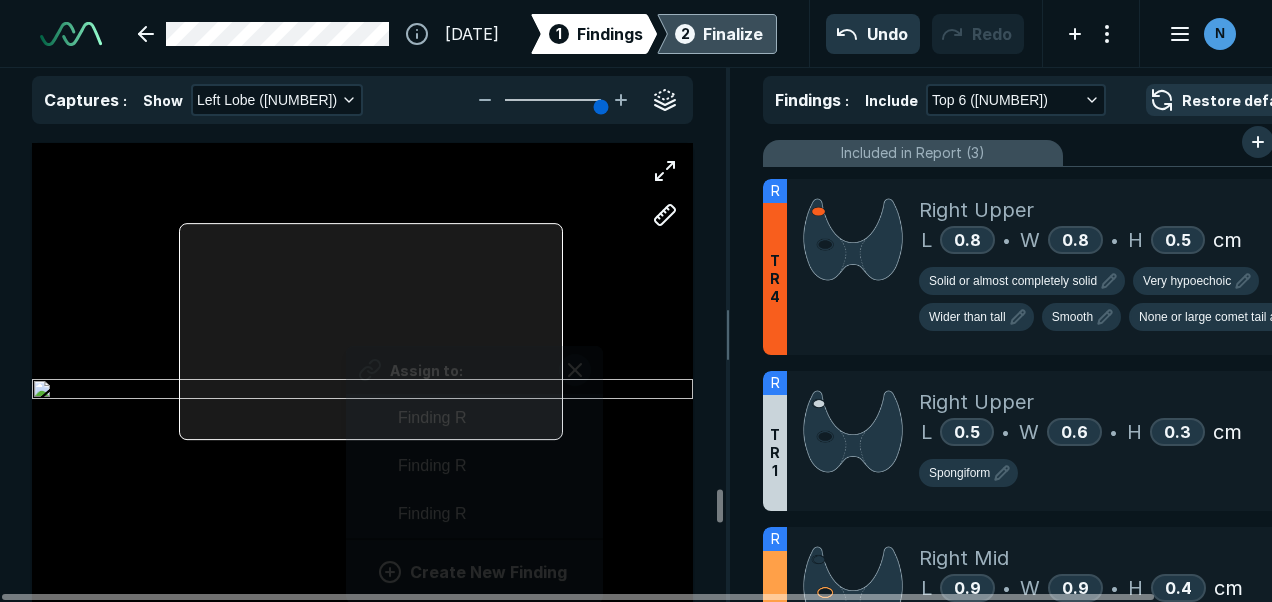 click on "Assign to: Finding R Finding R Finding R Create New Finding" at bounding box center (362, 391) 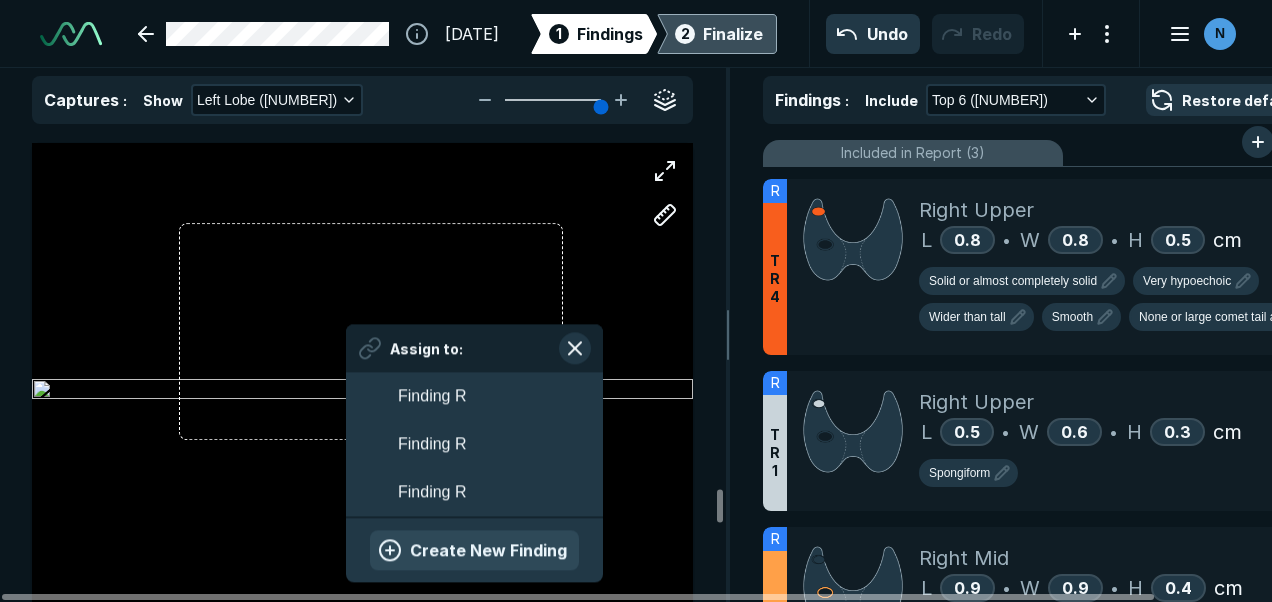 click on "Create New Finding" at bounding box center (474, 551) 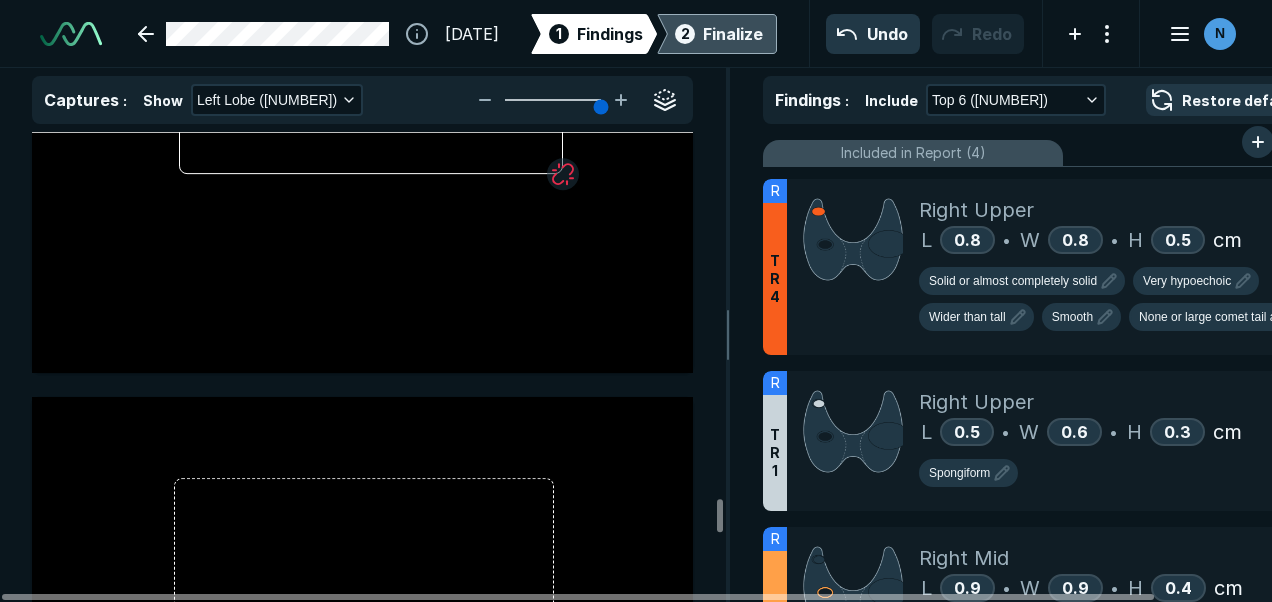 scroll, scrollTop: 10191, scrollLeft: 0, axis: vertical 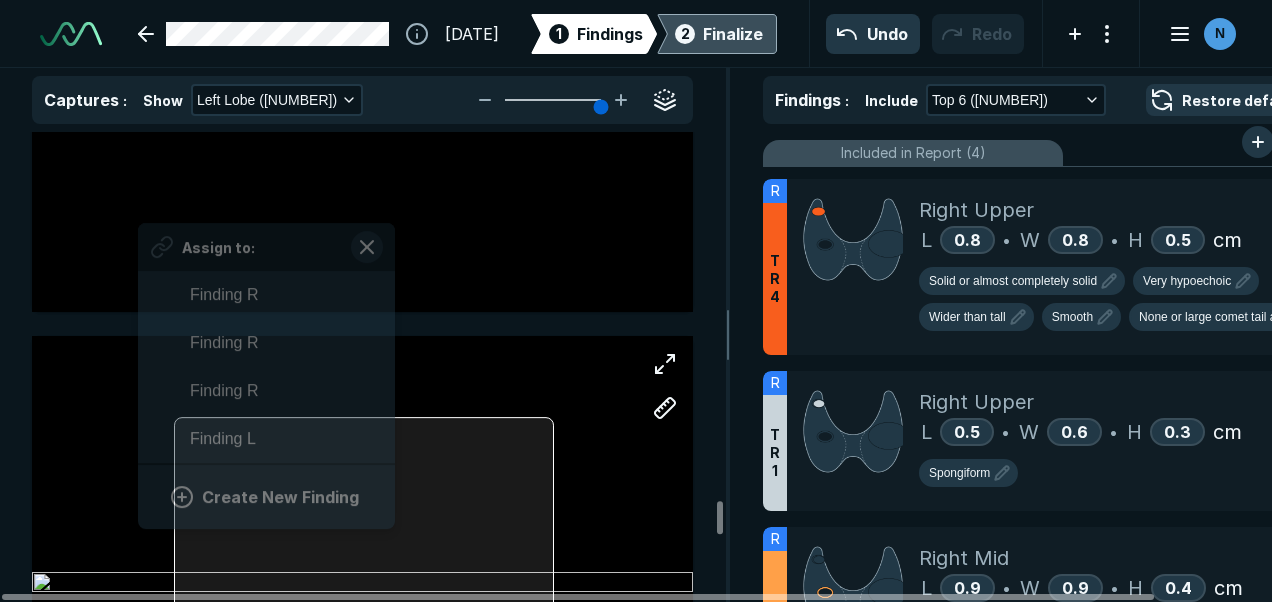click at bounding box center [364, 525] 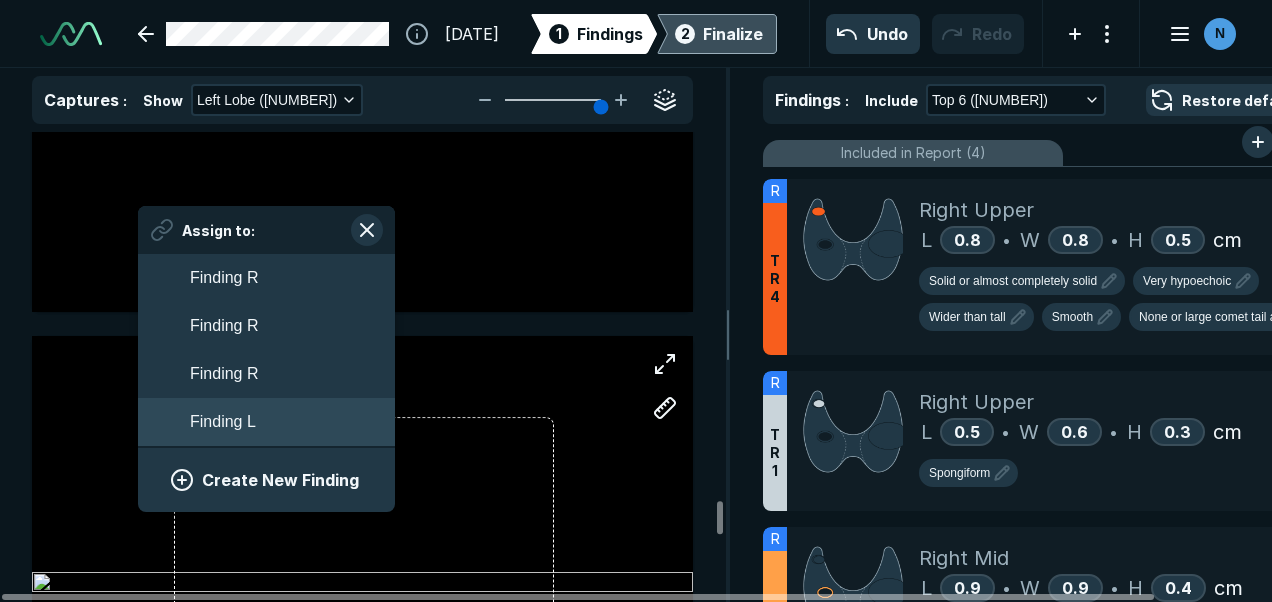 click on "Finding L" at bounding box center [266, 422] 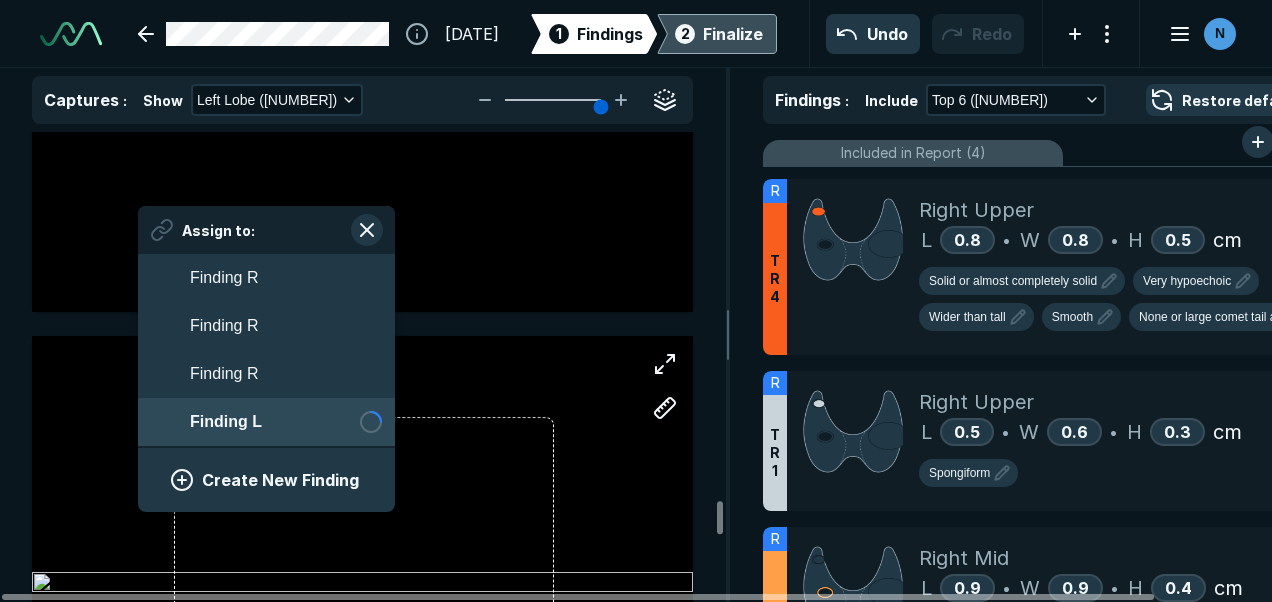scroll, scrollTop: 3391, scrollLeft: 3650, axis: both 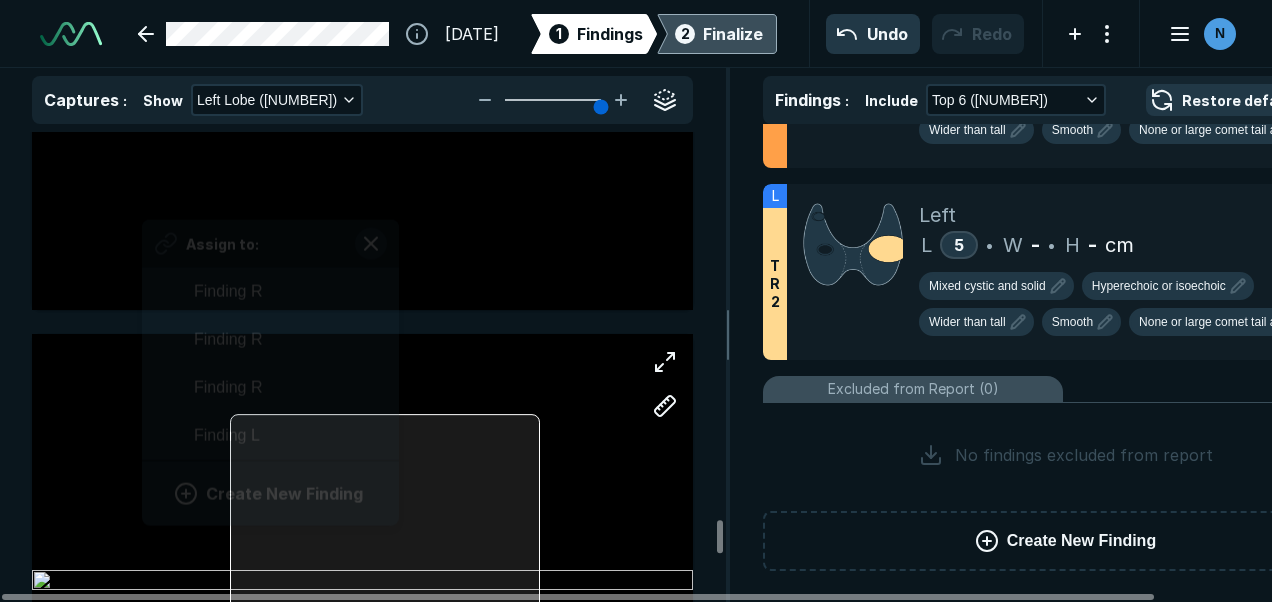 click at bounding box center (385, 525) 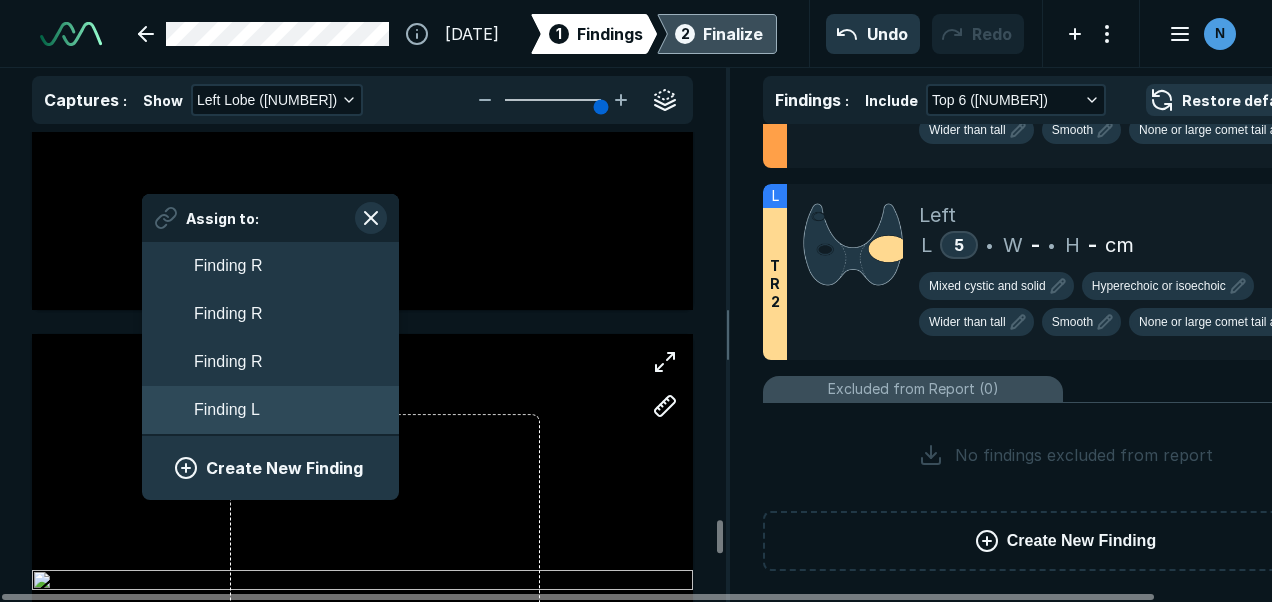 click on "Finding L" at bounding box center (270, 410) 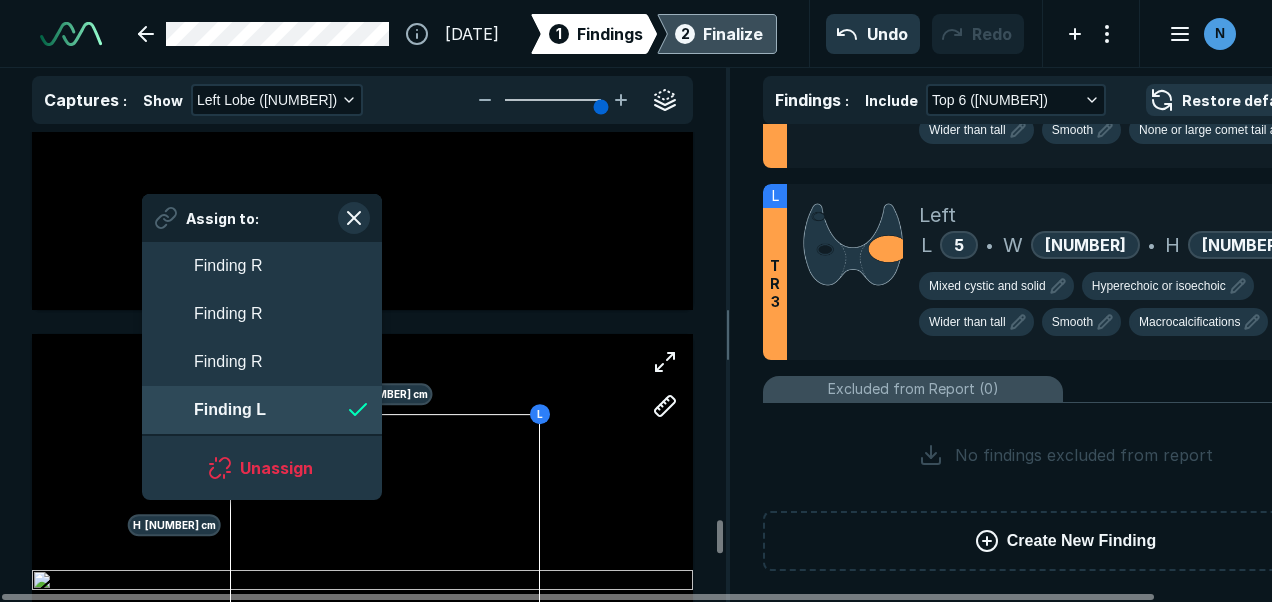 scroll, scrollTop: 3391, scrollLeft: 3650, axis: both 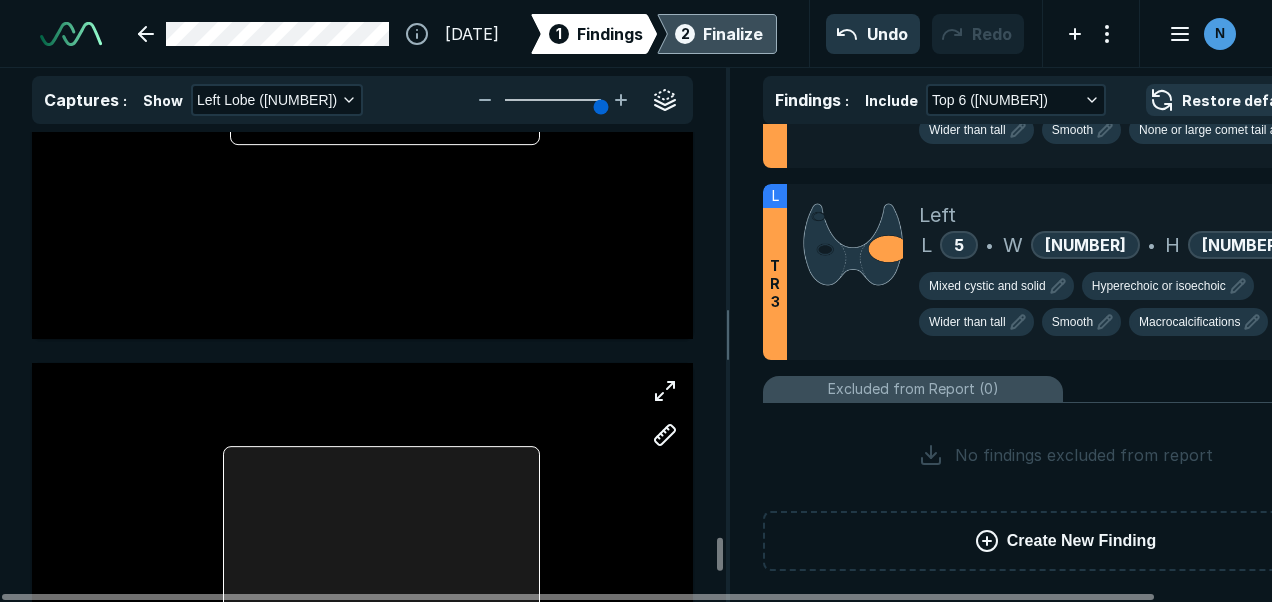 click at bounding box center [381, 556] 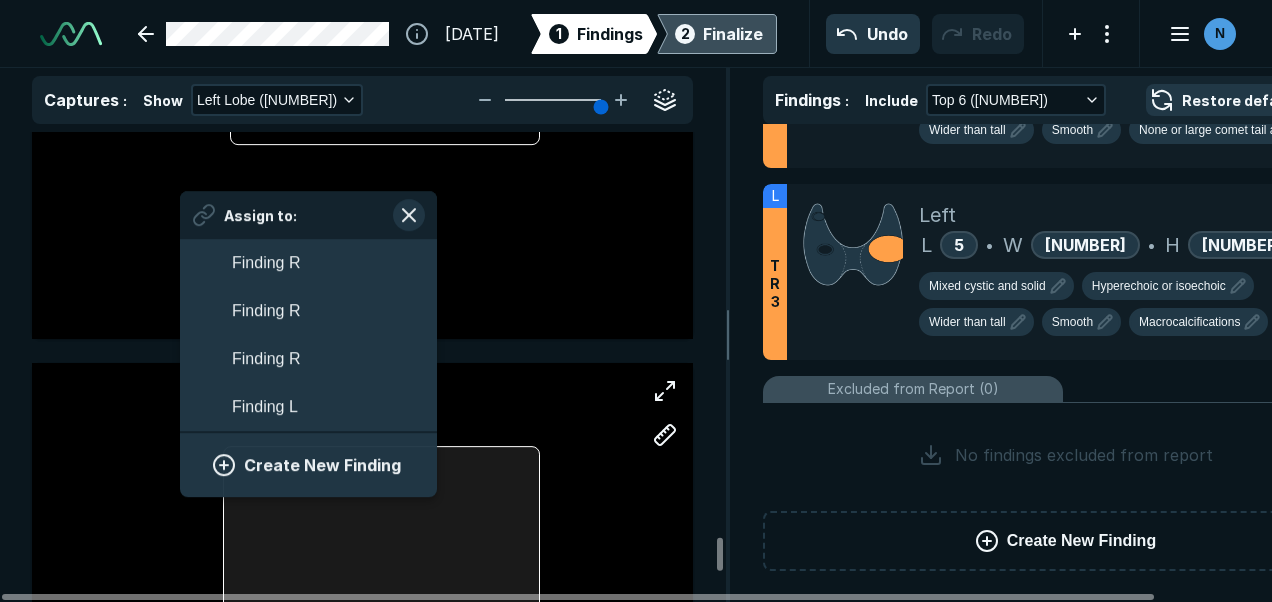scroll, scrollTop: 3391, scrollLeft: 3708, axis: both 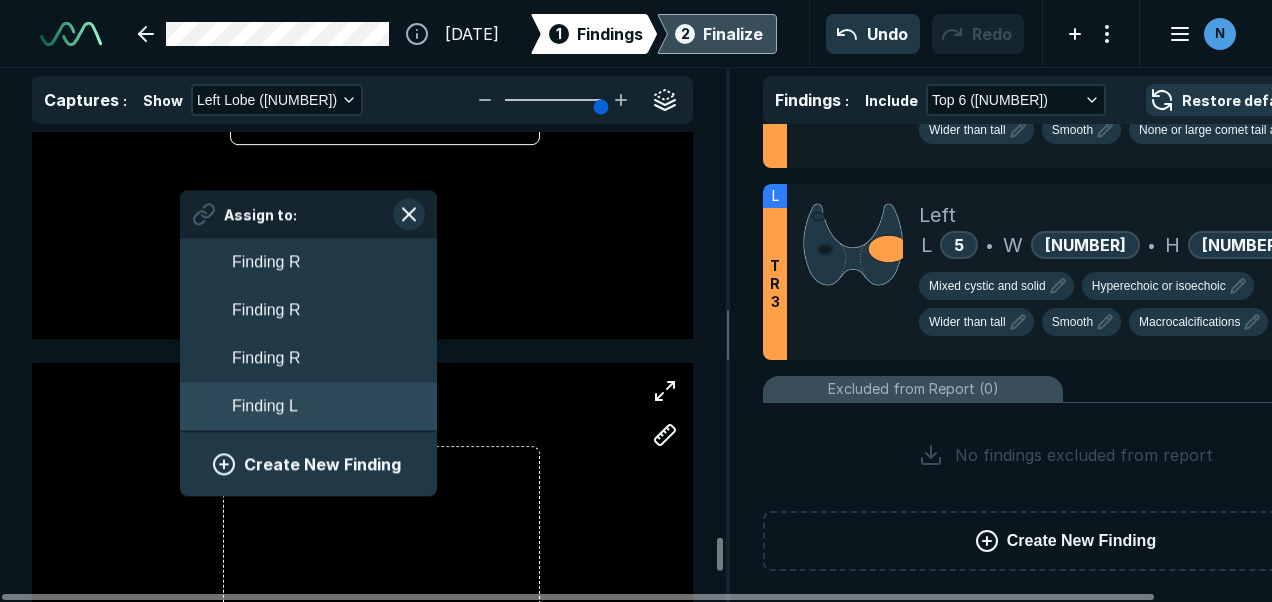 click on "Finding L" at bounding box center (308, 406) 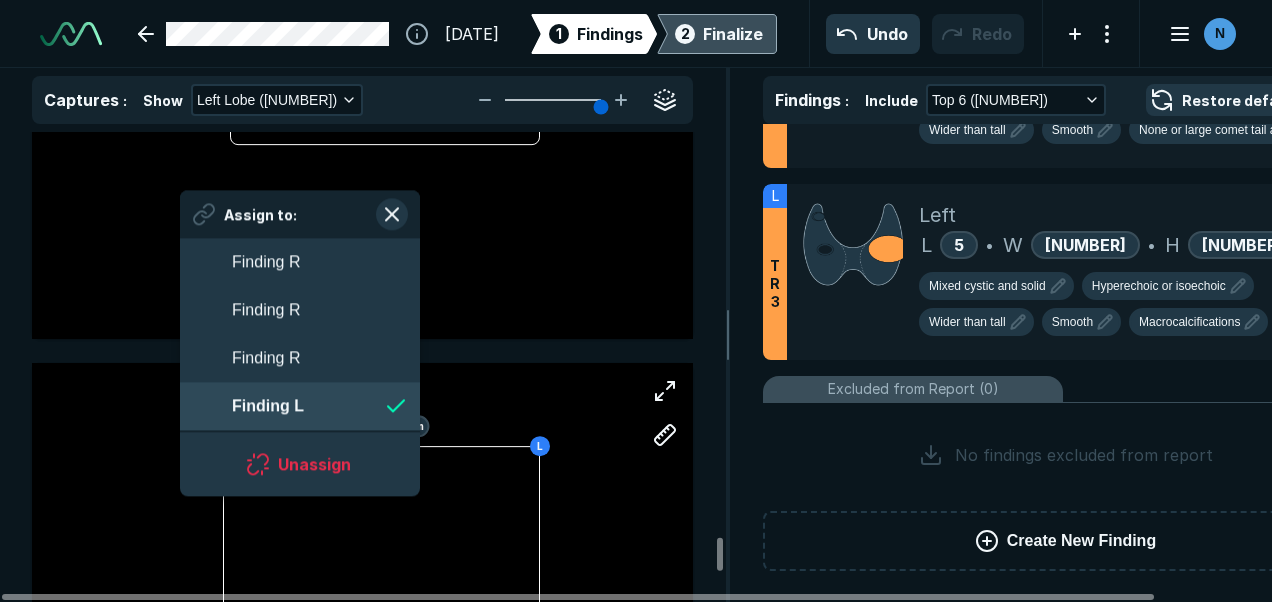 scroll, scrollTop: 3391, scrollLeft: 3650, axis: both 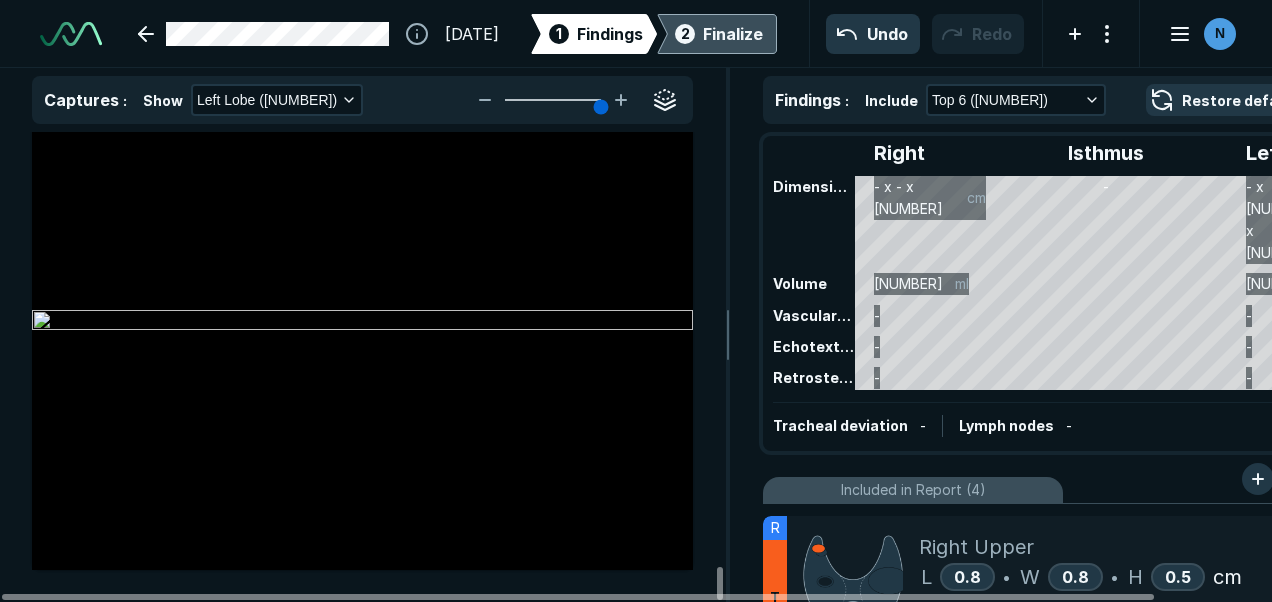 click on "Finalize" at bounding box center (733, 34) 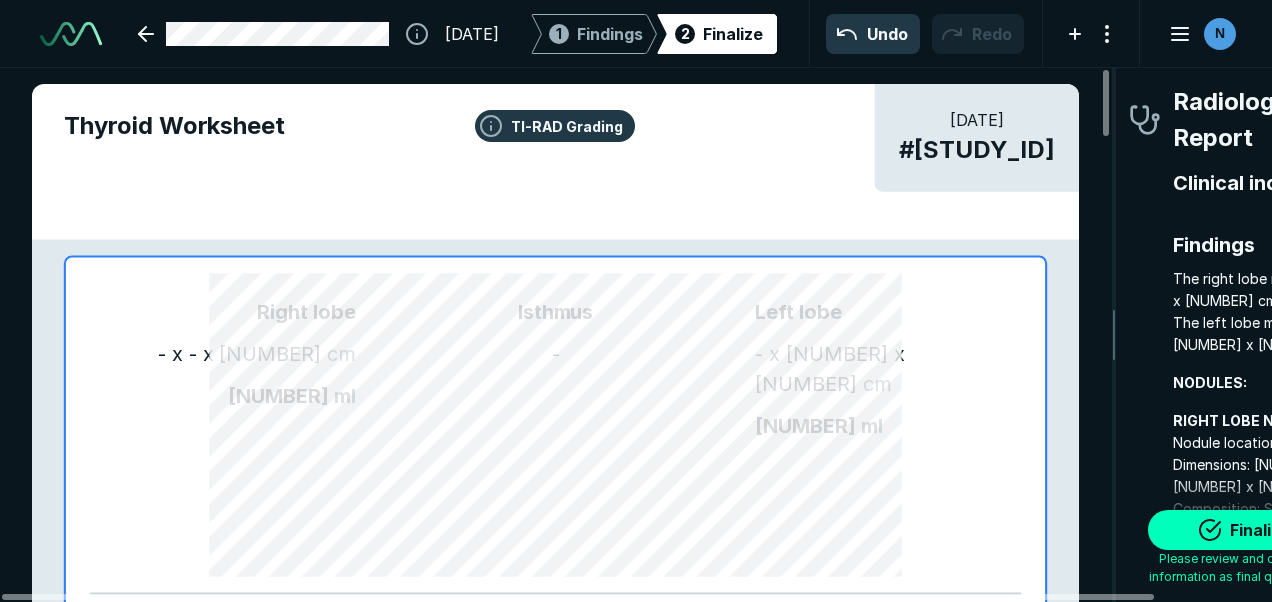 scroll, scrollTop: 4770, scrollLeft: 7249, axis: both 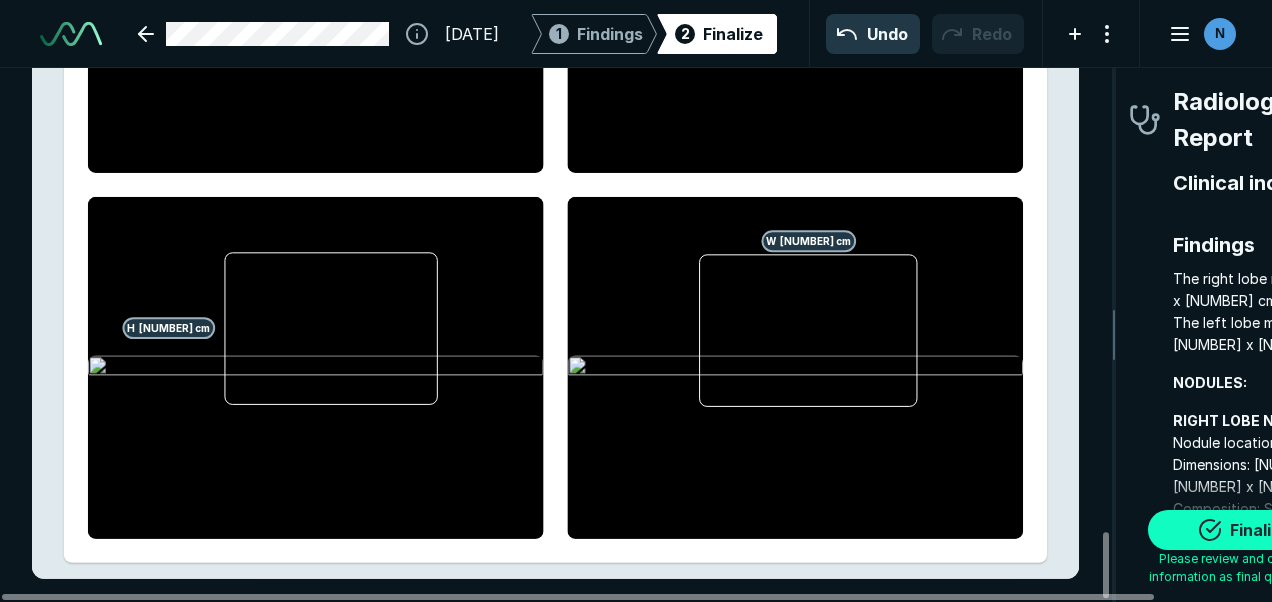 click on "Finalize" at bounding box center (1248, 530) 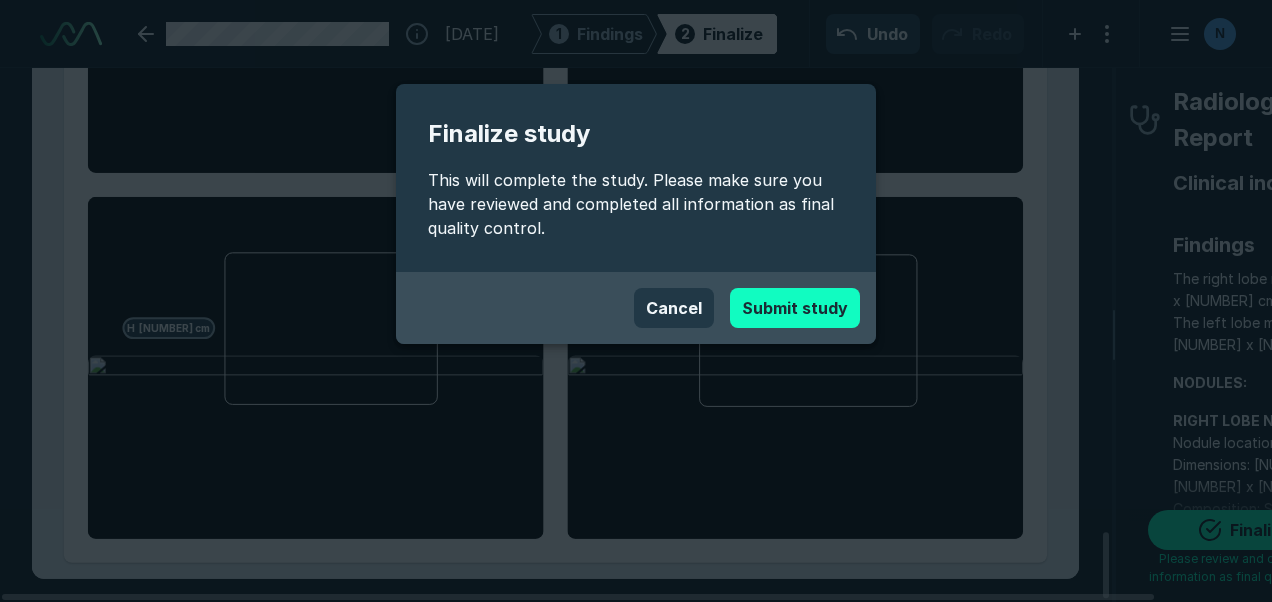 click on "Submit study" at bounding box center (795, 308) 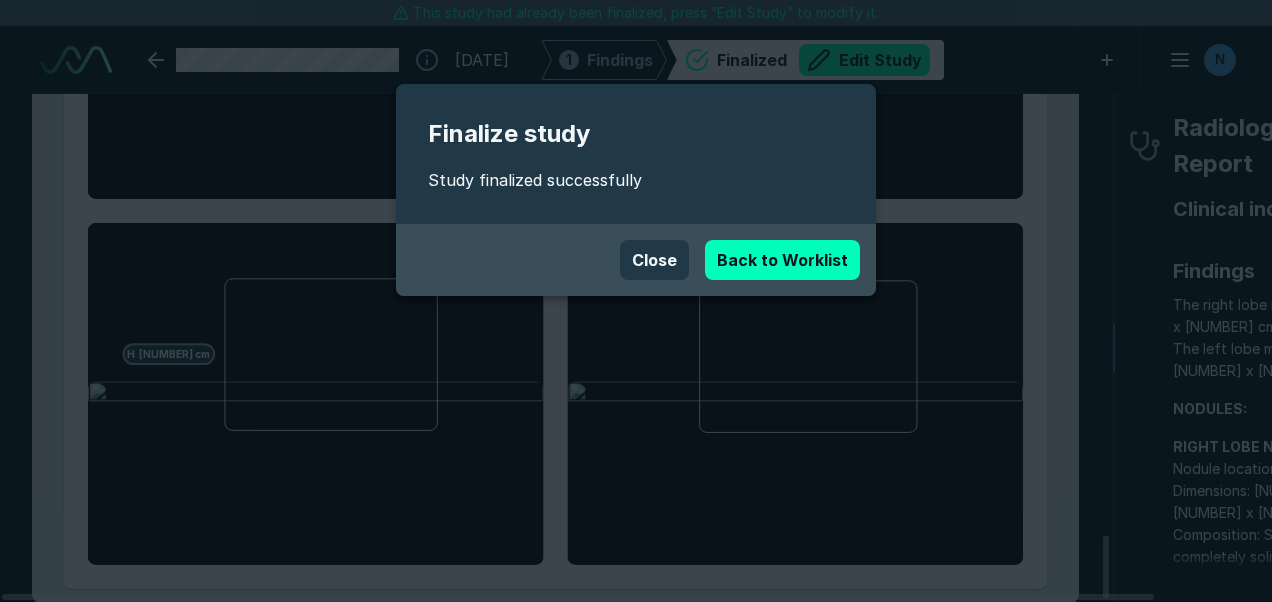 scroll, scrollTop: 4741, scrollLeft: 3613, axis: both 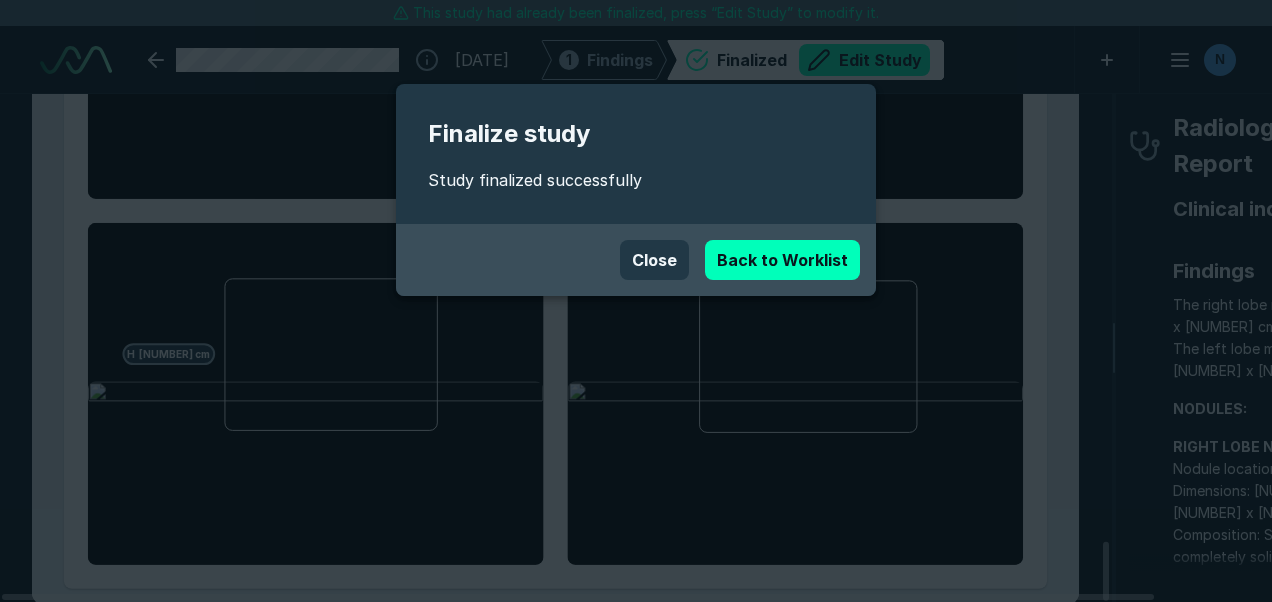 click on "Close Back to Worklist" at bounding box center [636, 260] 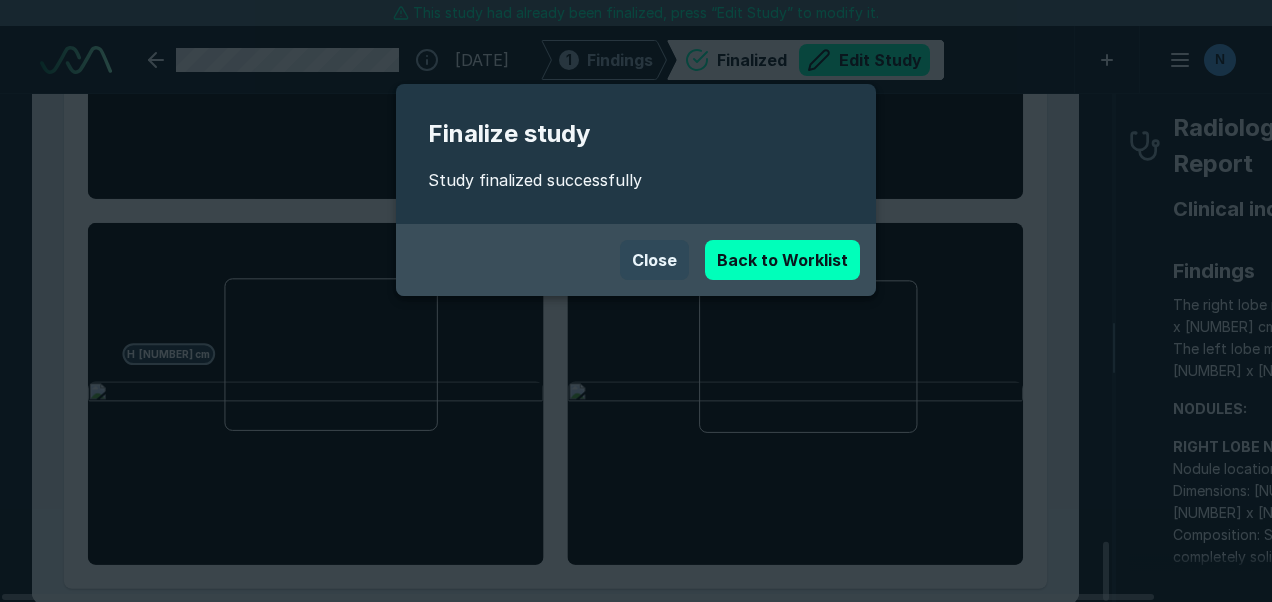 click on "Close" at bounding box center [654, 260] 